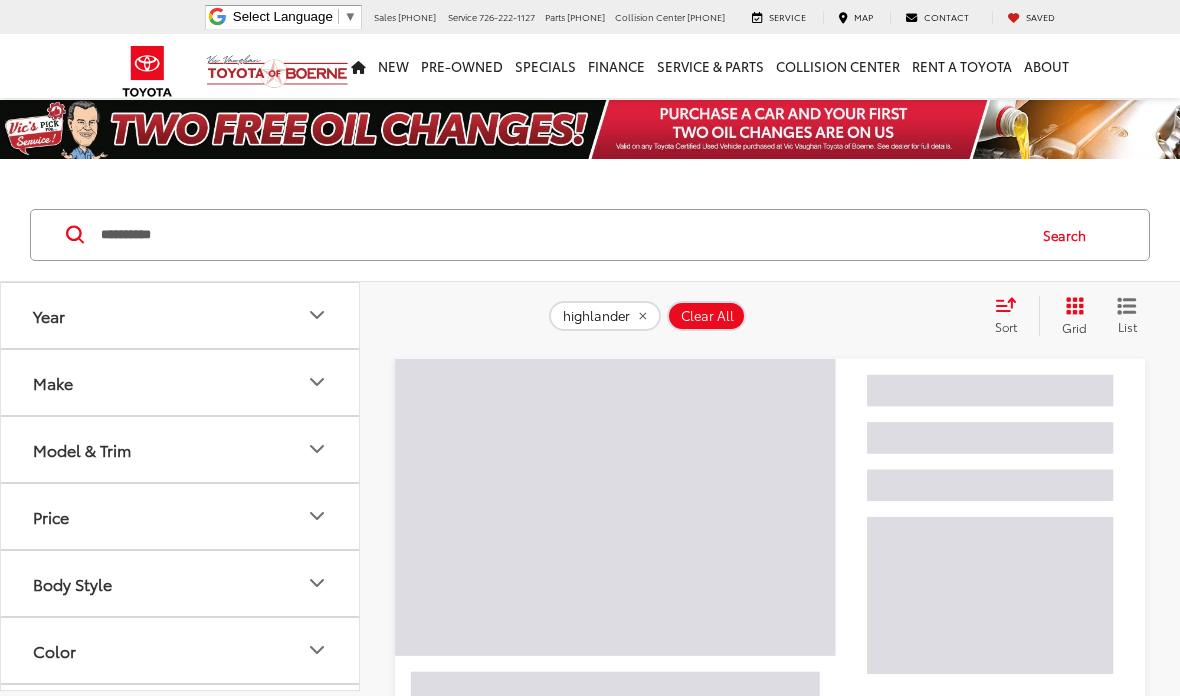 click on "**********" at bounding box center [561, 235] 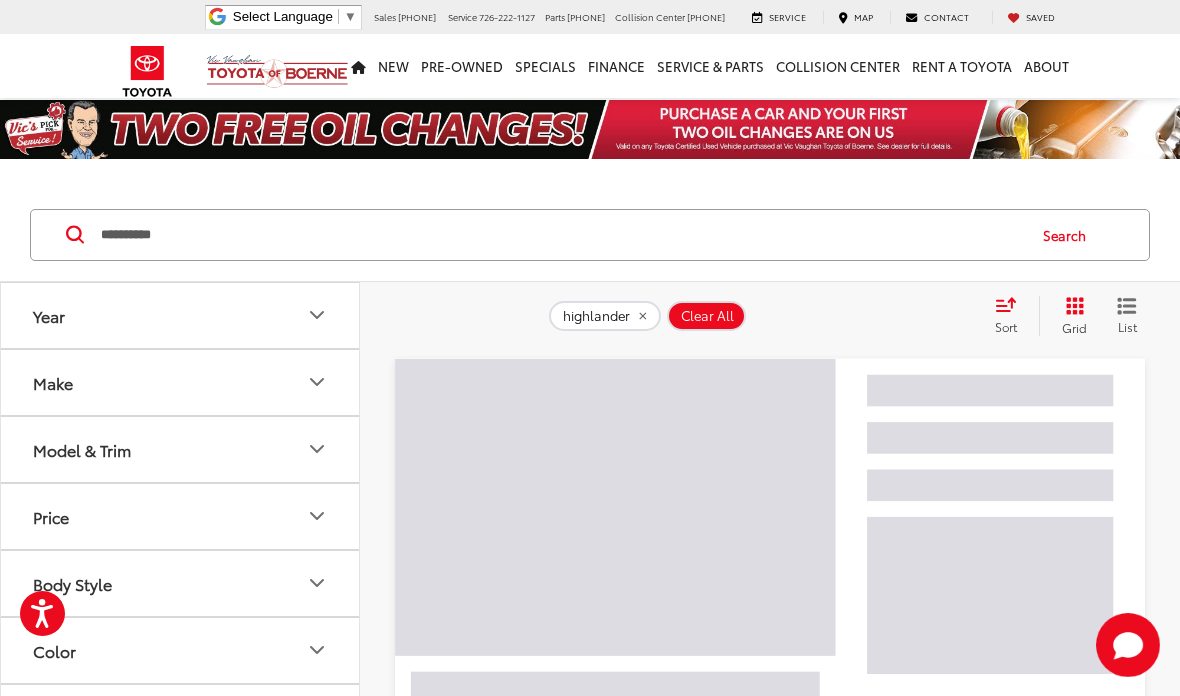 scroll, scrollTop: 120, scrollLeft: 0, axis: vertical 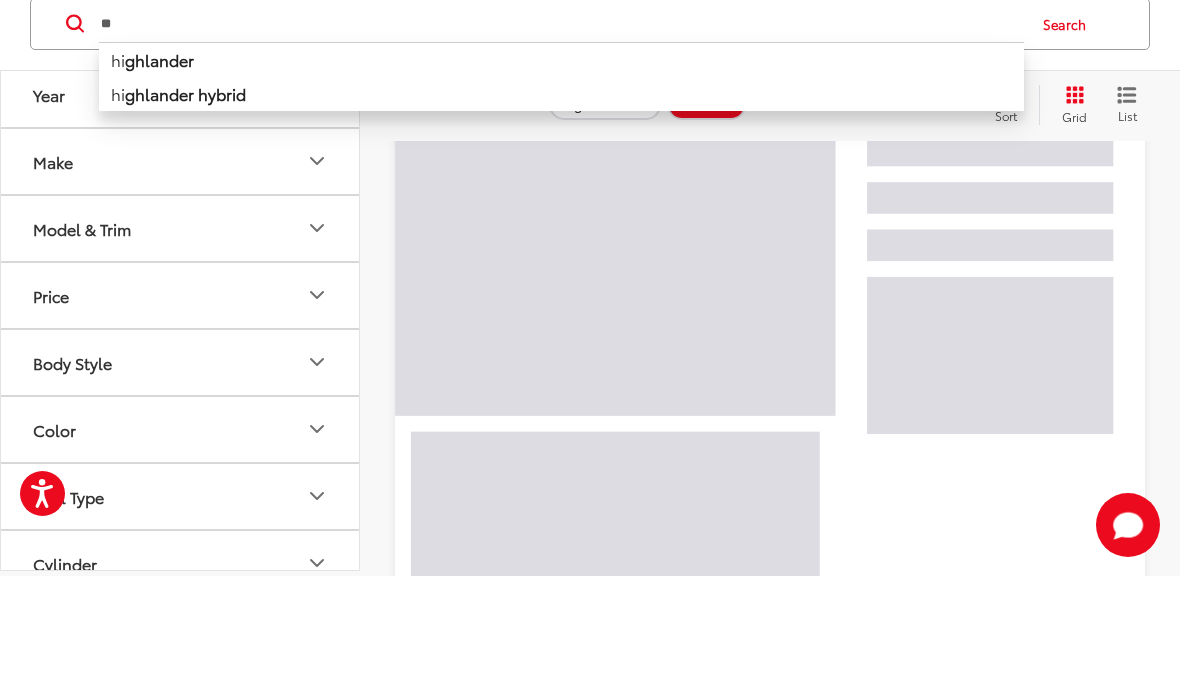 type on "*" 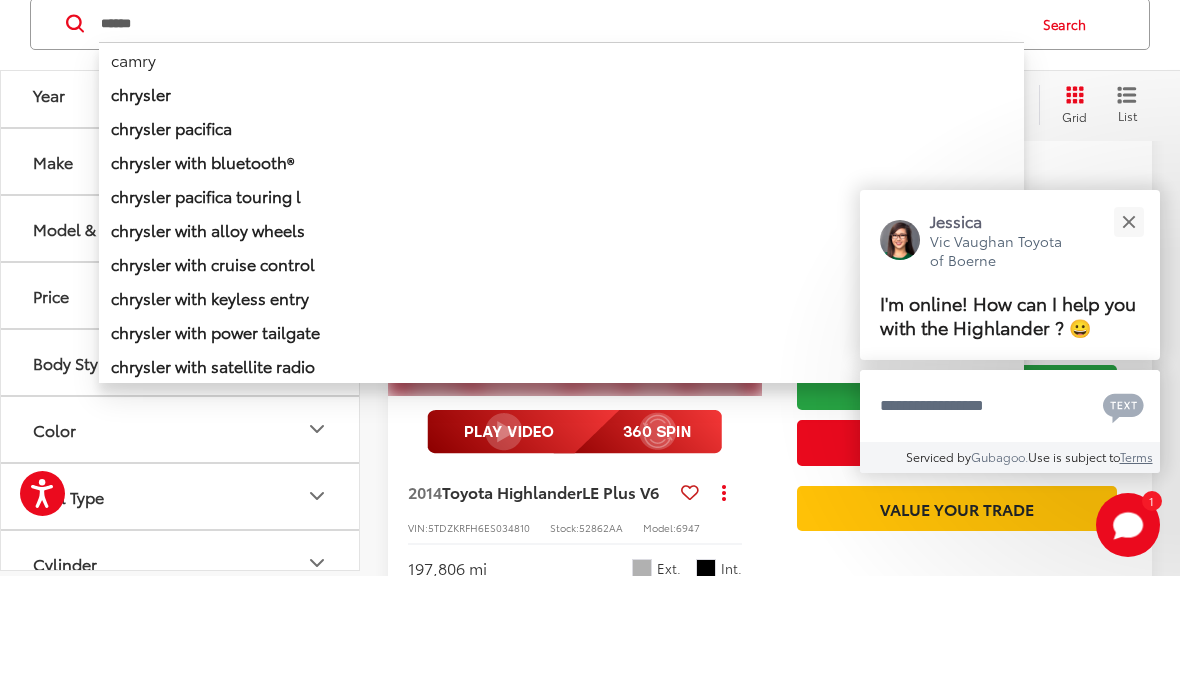 type on "*****" 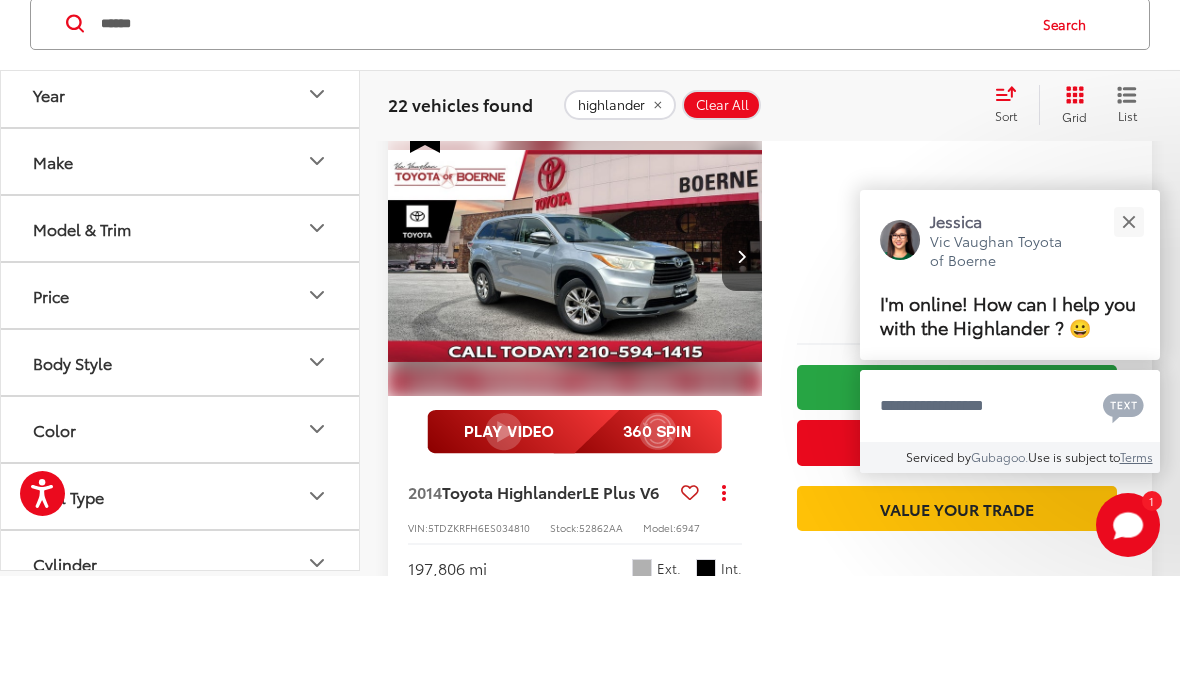 scroll, scrollTop: 120, scrollLeft: 0, axis: vertical 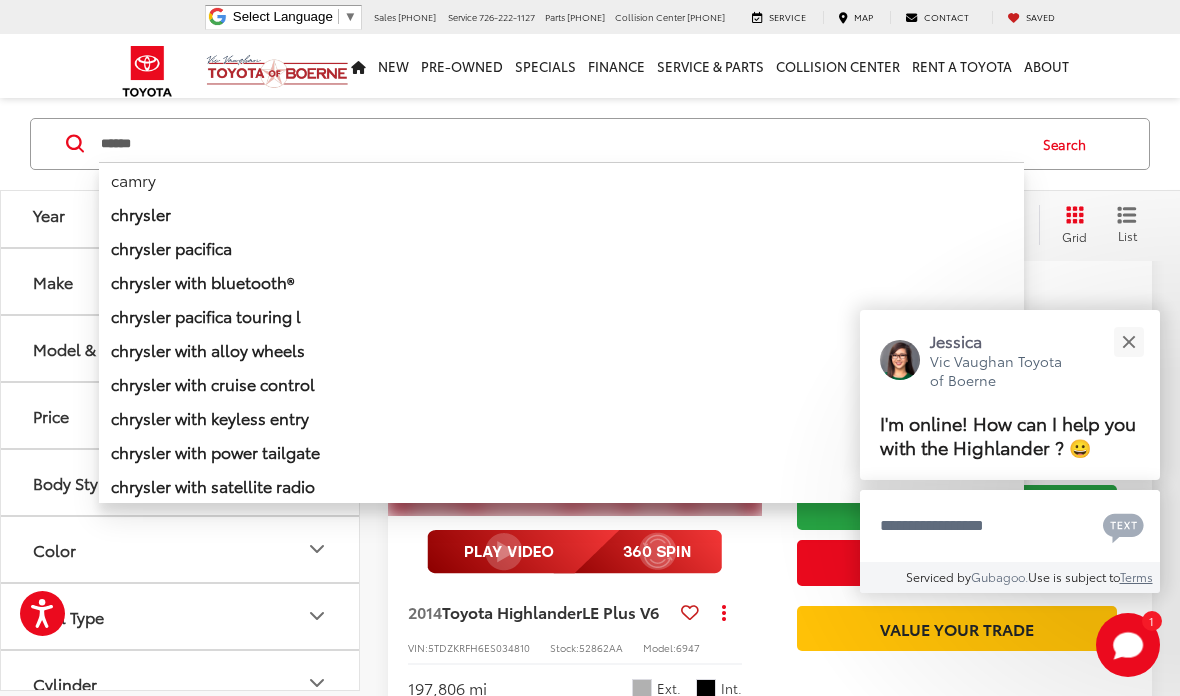click at bounding box center [1128, 341] 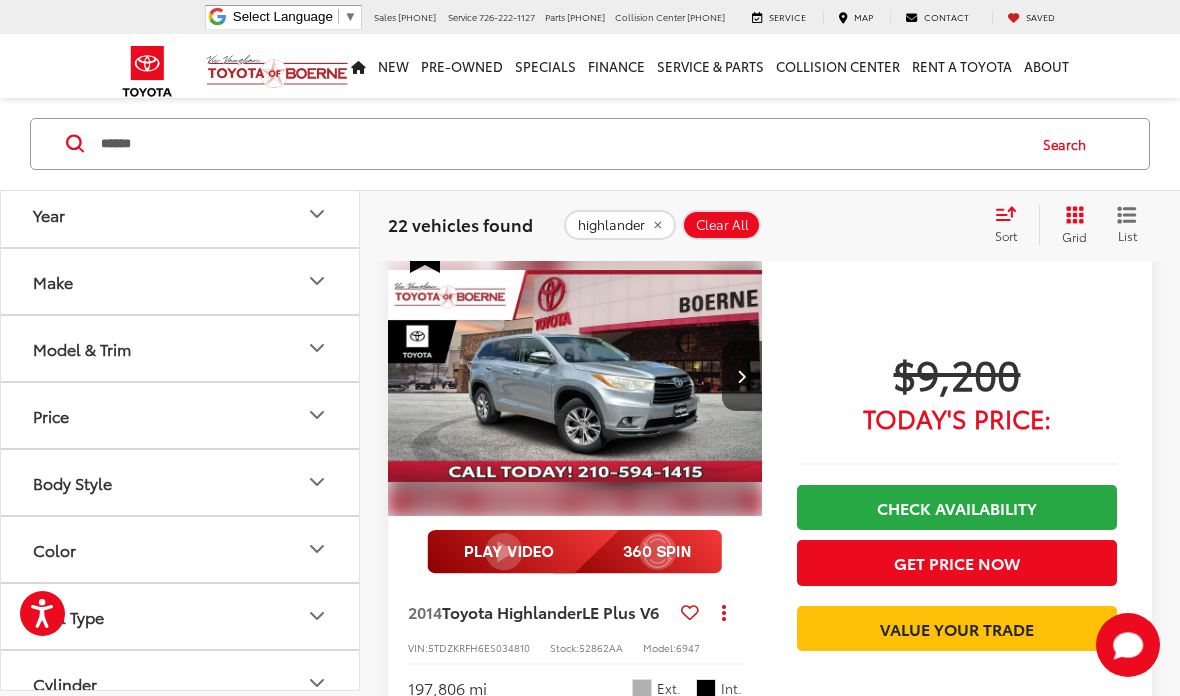 click on "Search" at bounding box center [1069, 144] 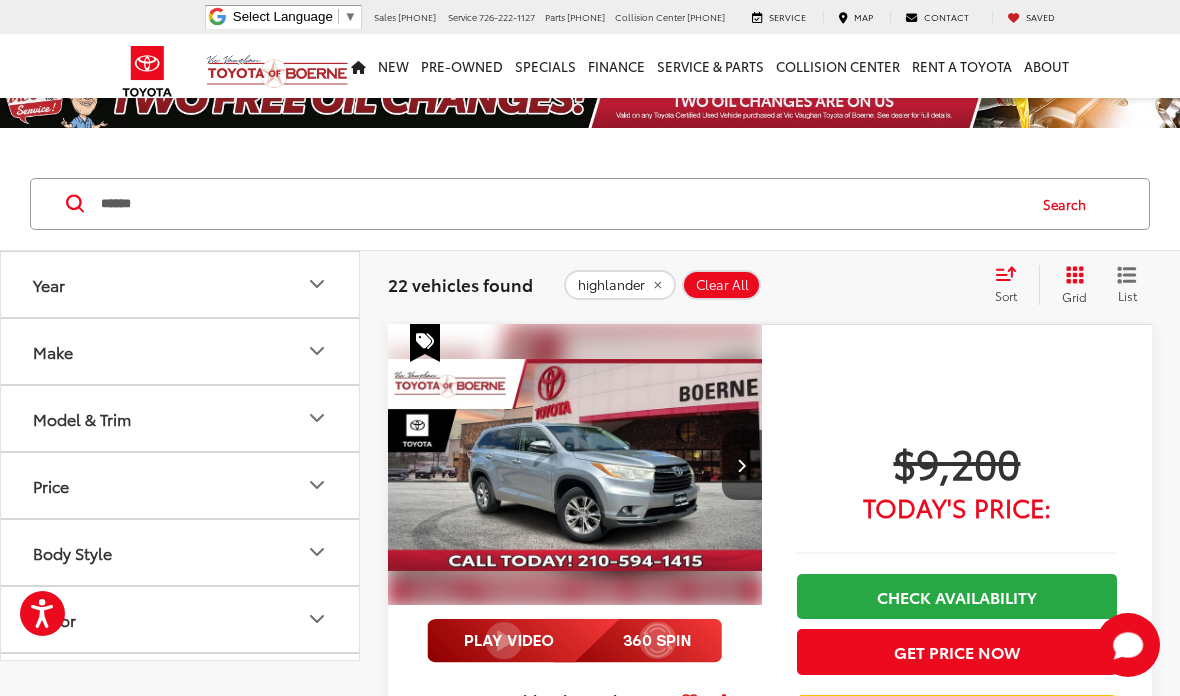 scroll, scrollTop: 0, scrollLeft: 0, axis: both 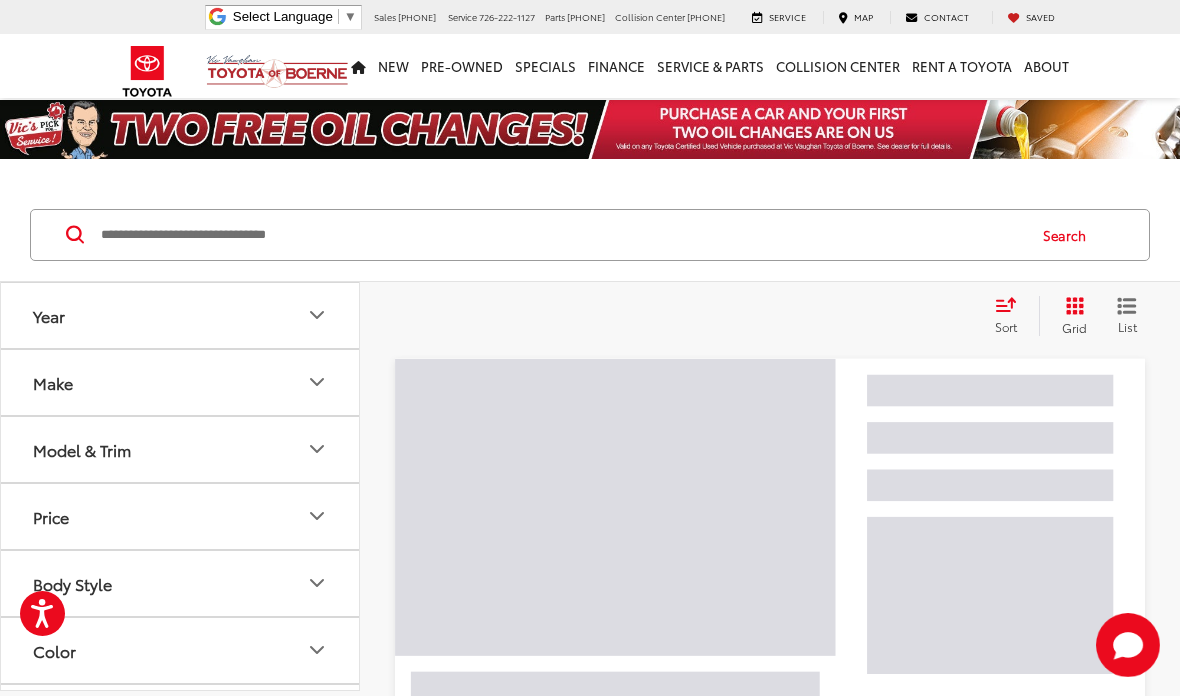 click at bounding box center [561, 235] 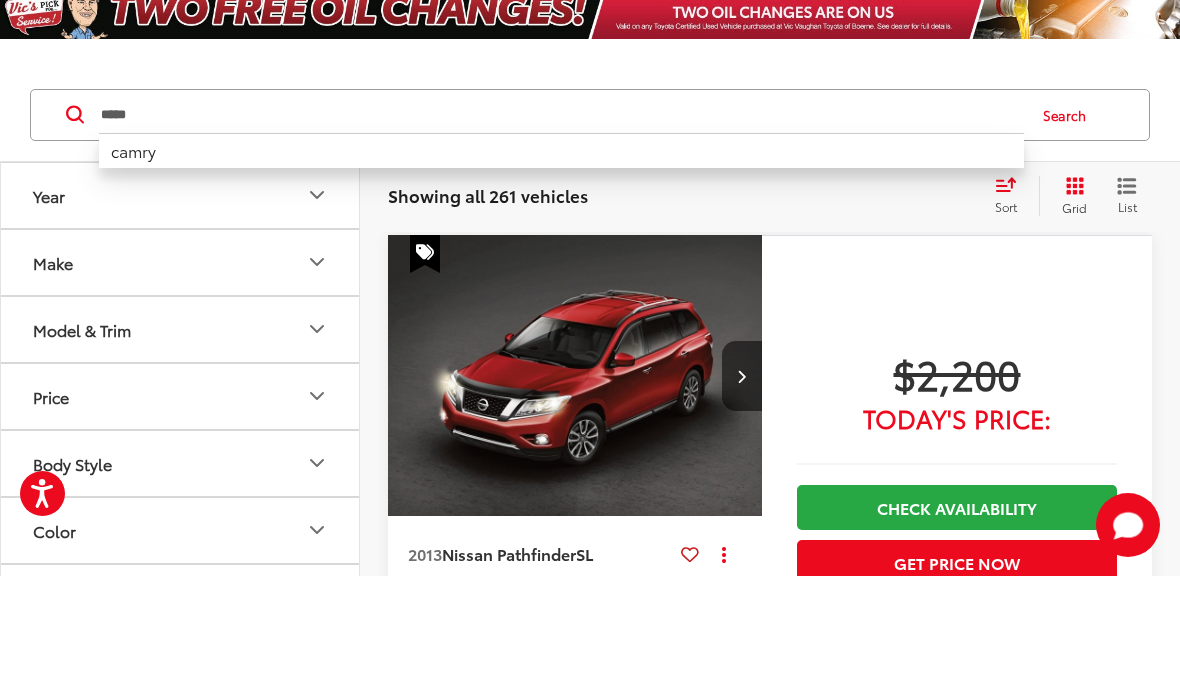 click on "camry" at bounding box center [561, 270] 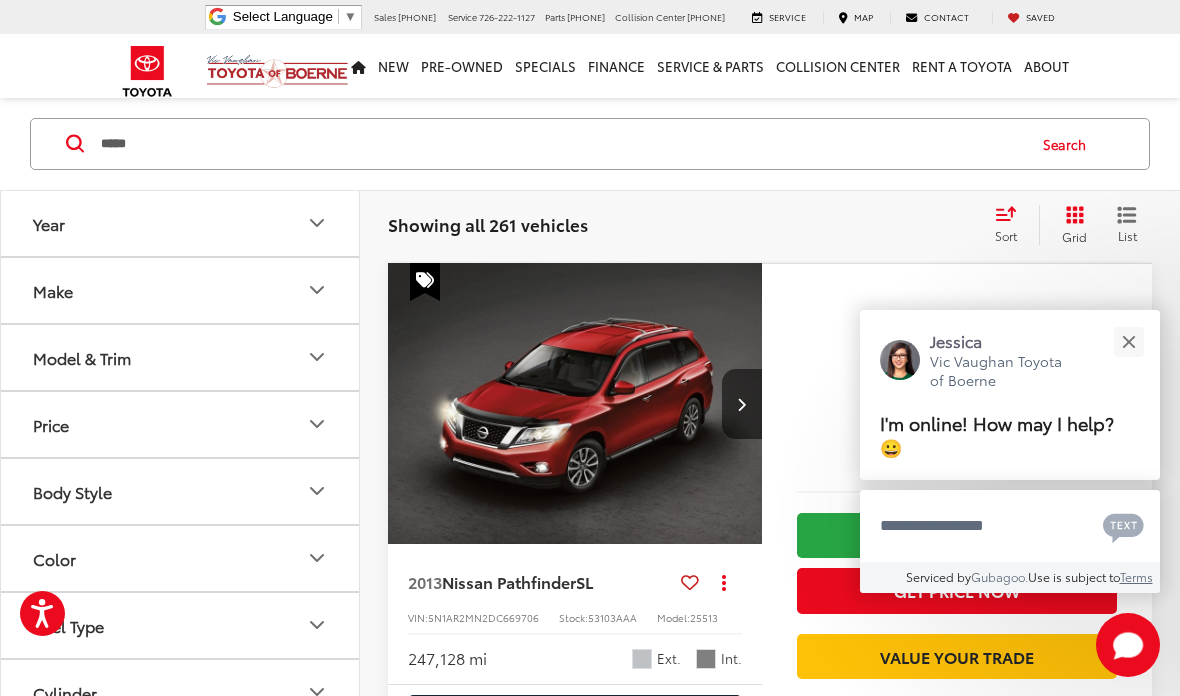 scroll, scrollTop: 91, scrollLeft: 0, axis: vertical 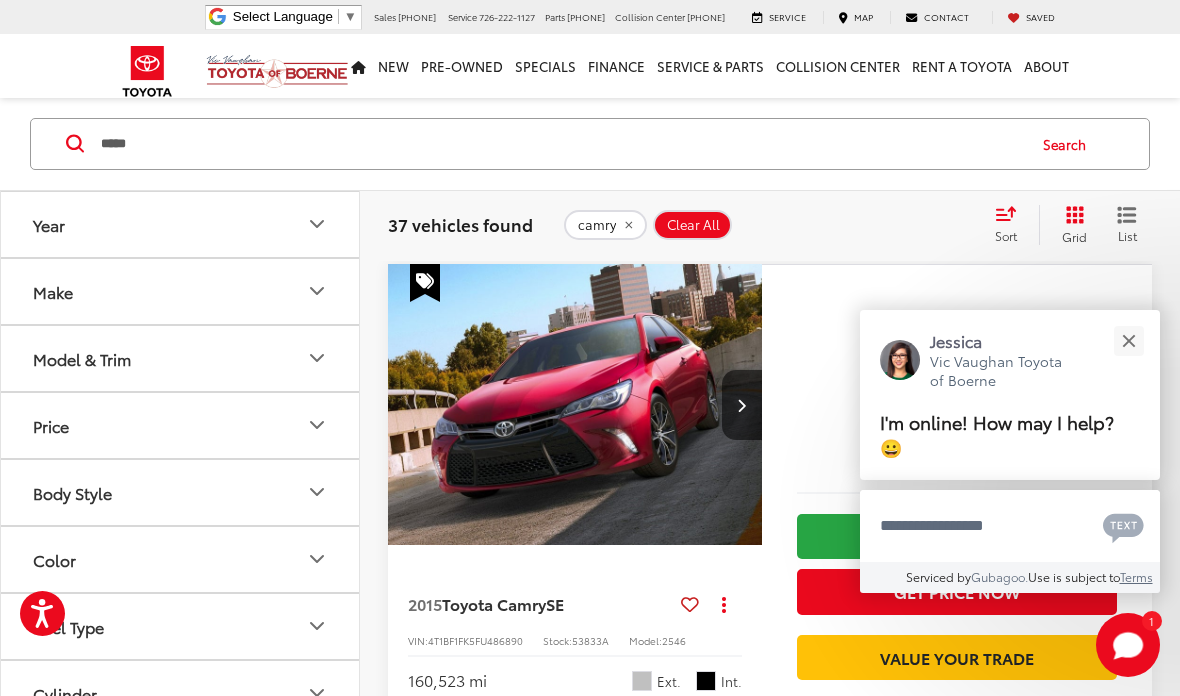 click at bounding box center [1128, 341] 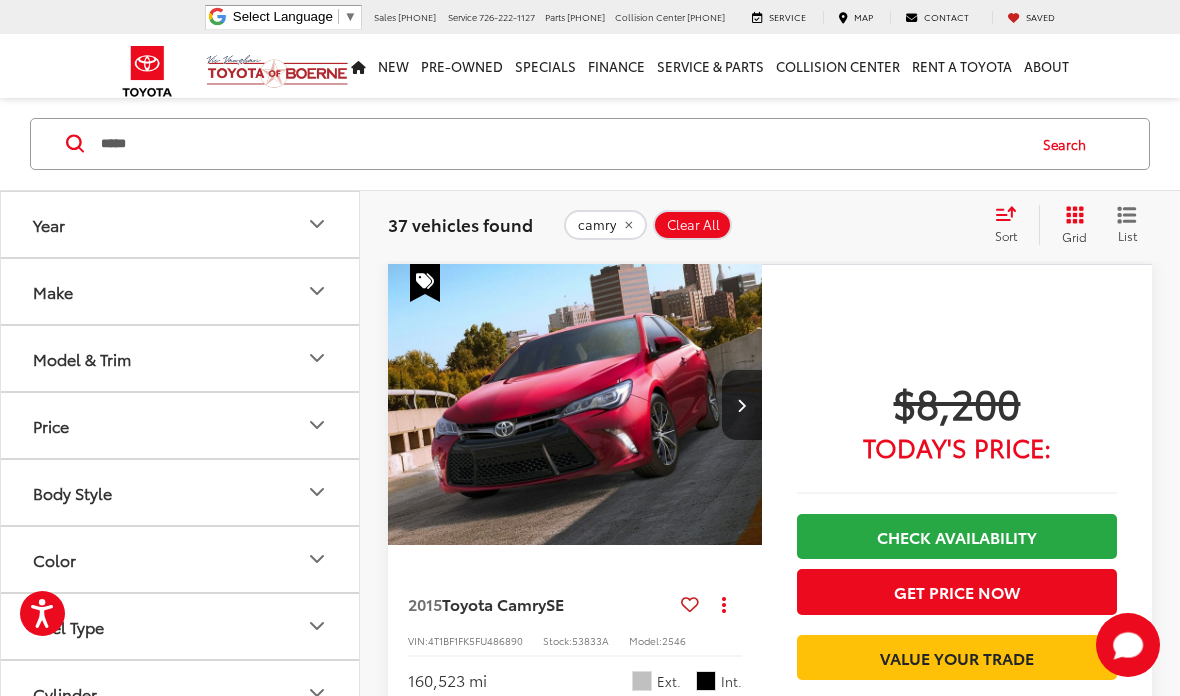 scroll, scrollTop: 0, scrollLeft: 0, axis: both 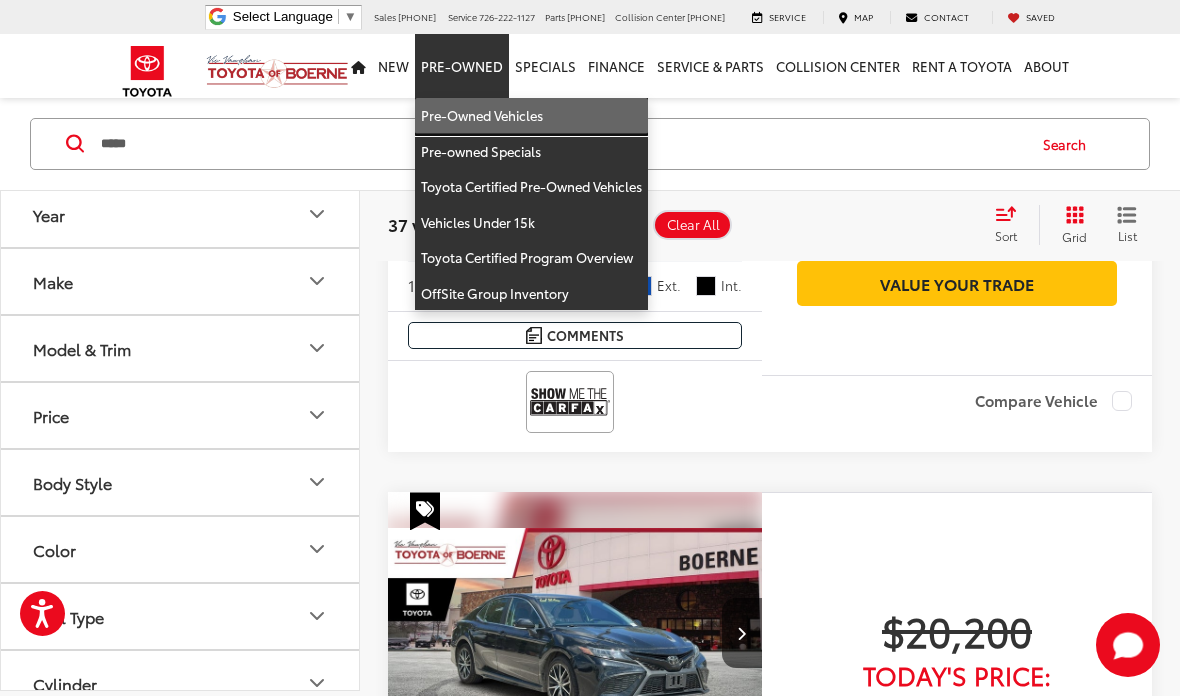 click on "Pre-Owned Vehicles" at bounding box center (531, 116) 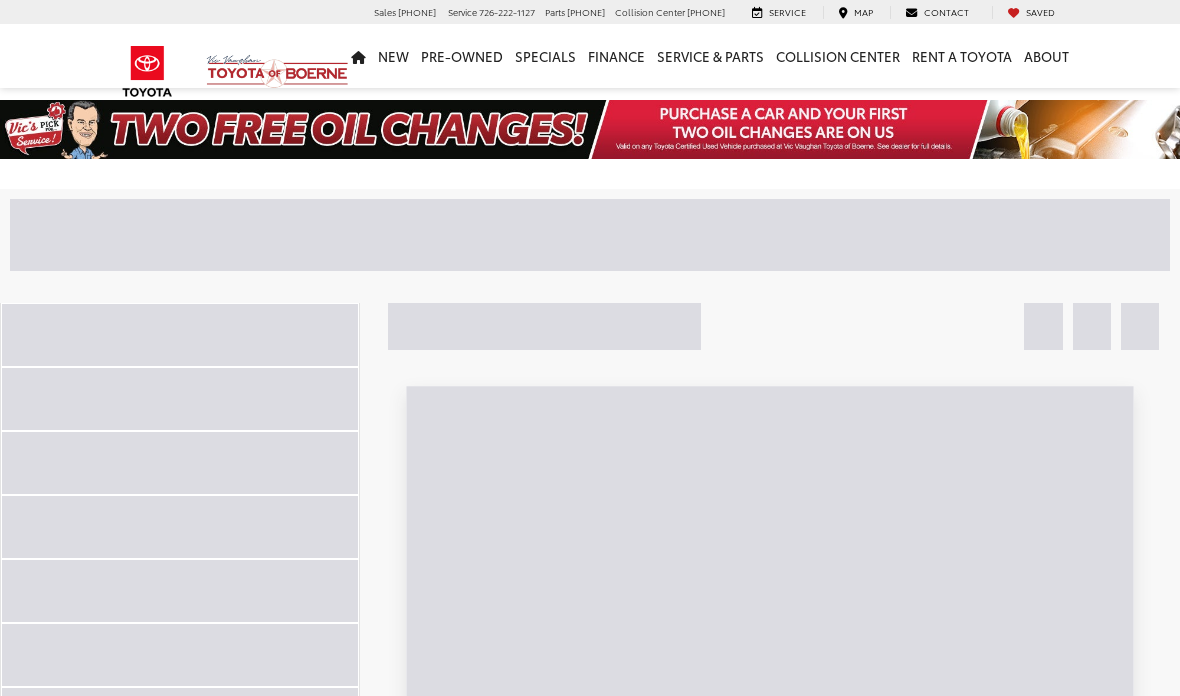 scroll, scrollTop: 0, scrollLeft: 0, axis: both 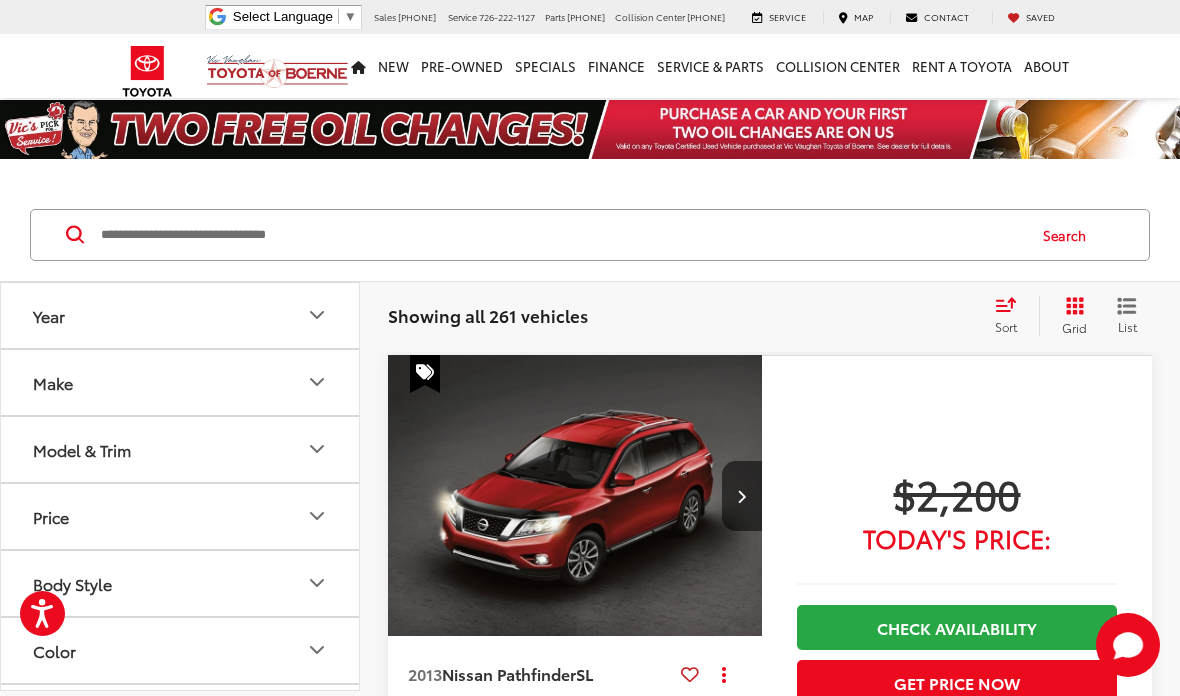 click on "Search" at bounding box center [1069, 235] 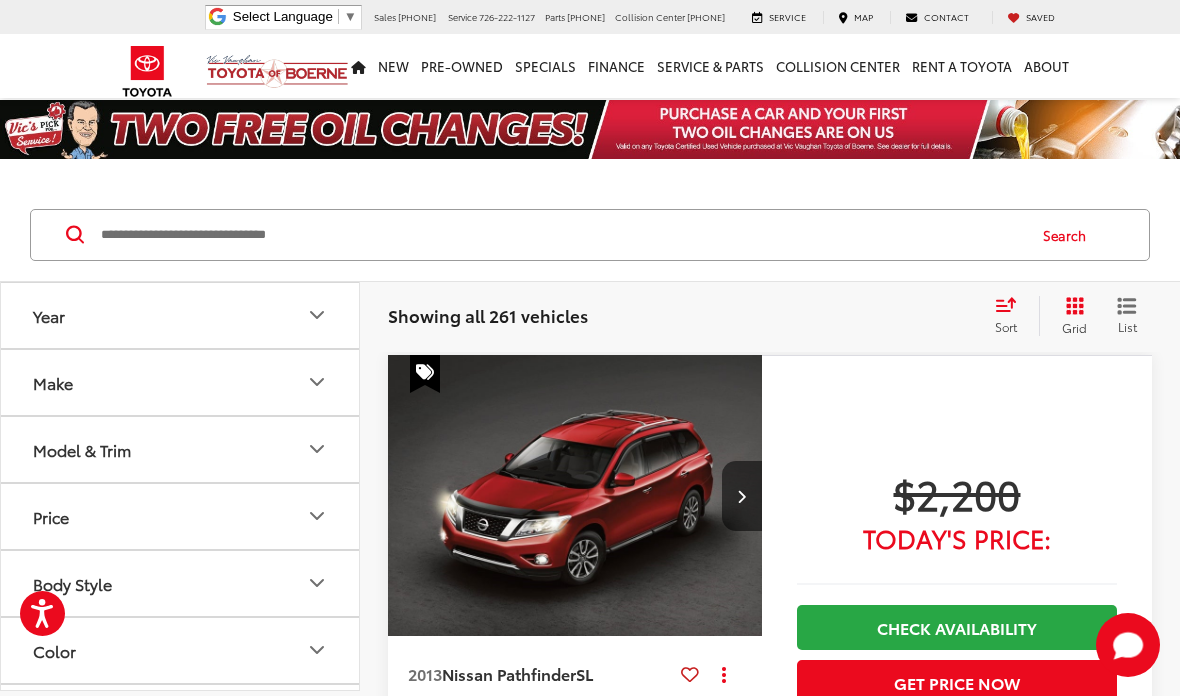 click on "Search" at bounding box center (1069, 235) 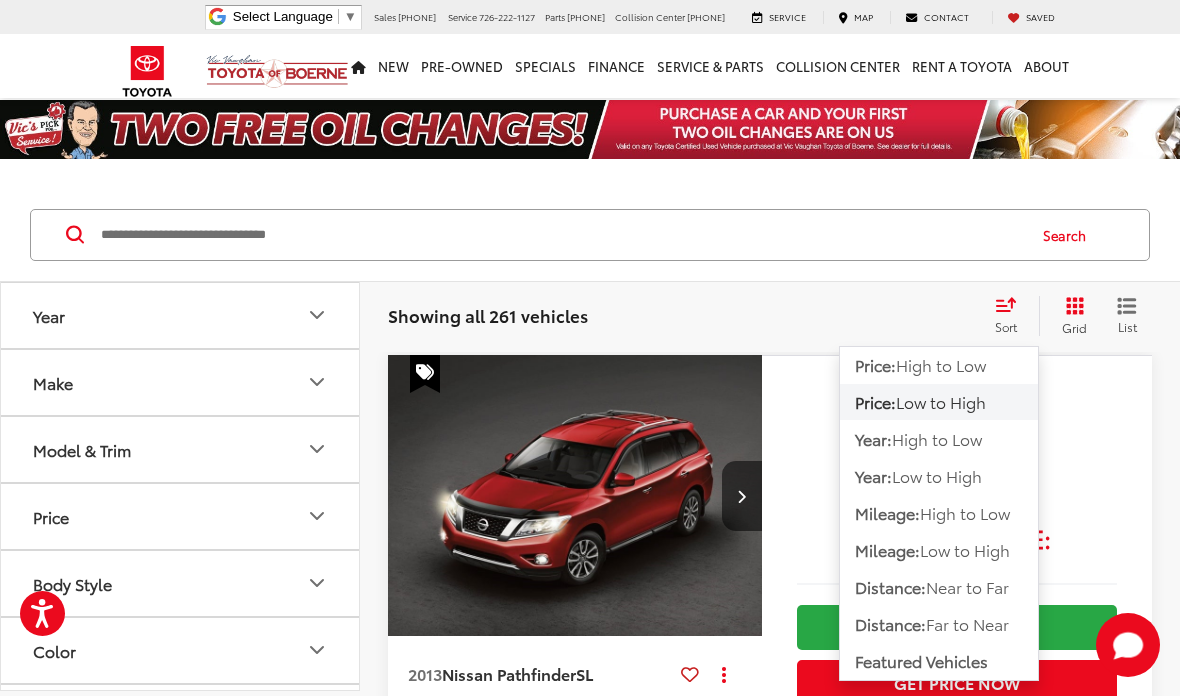 click at bounding box center [561, 235] 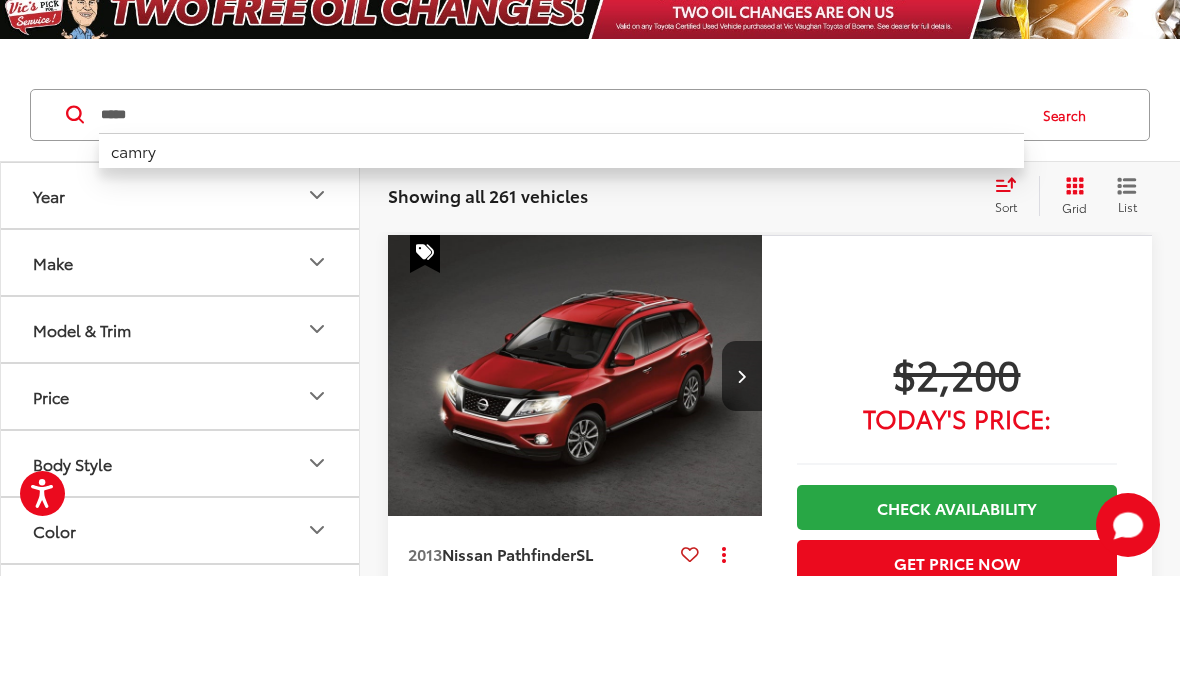 type on "*****" 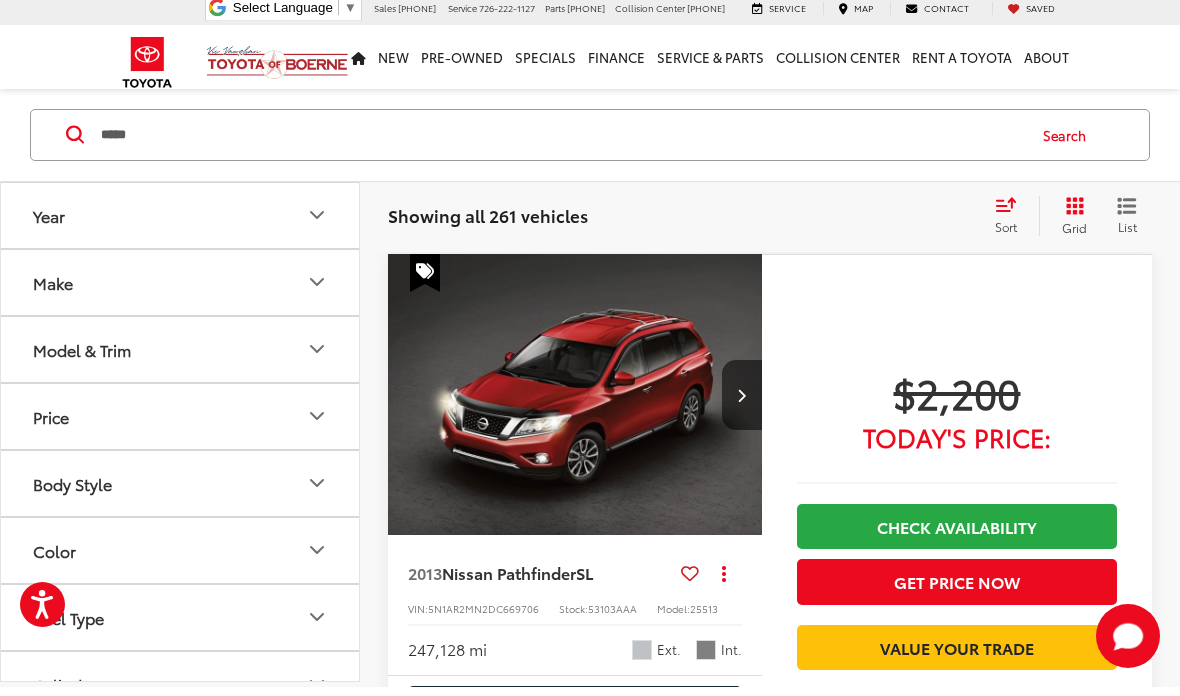 scroll, scrollTop: 91, scrollLeft: 0, axis: vertical 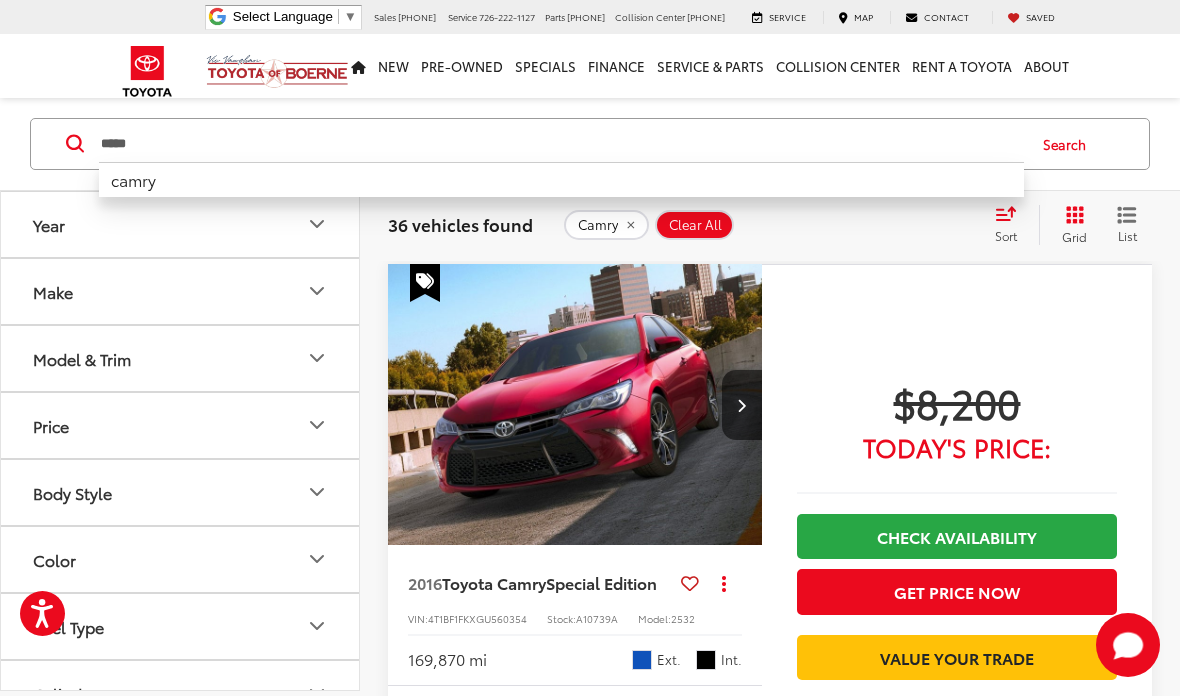 click on "Sort" at bounding box center (1012, 225) 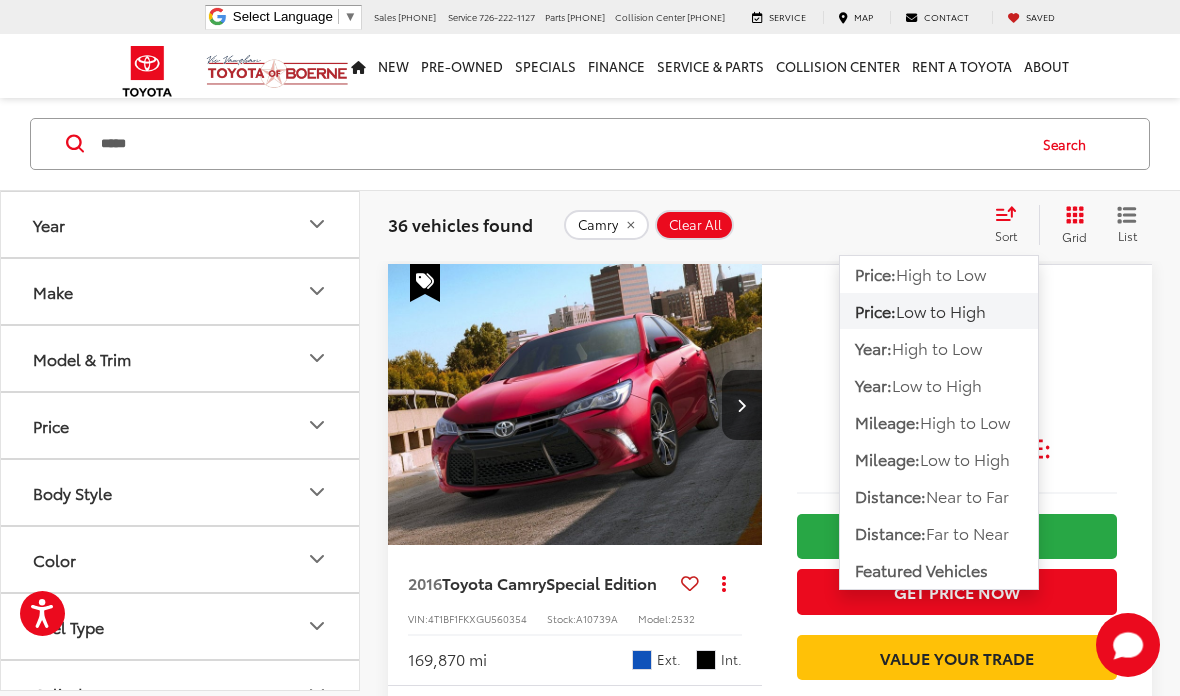 click on "High to Low" at bounding box center [941, 273] 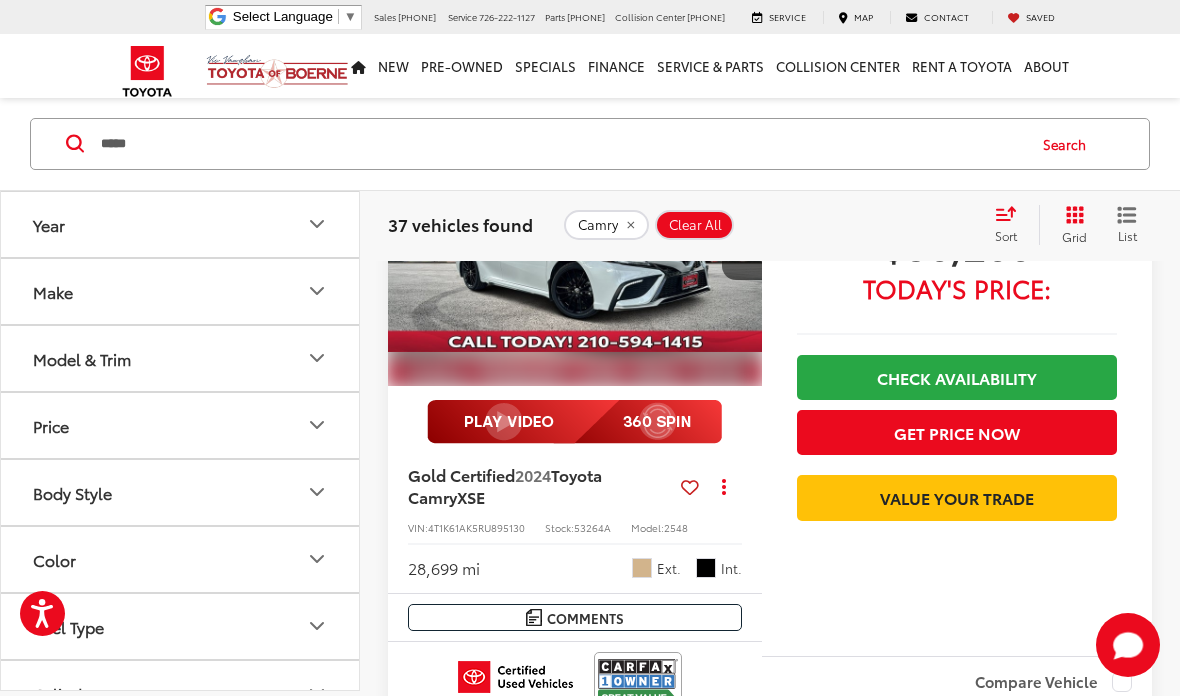 scroll, scrollTop: 3557, scrollLeft: 0, axis: vertical 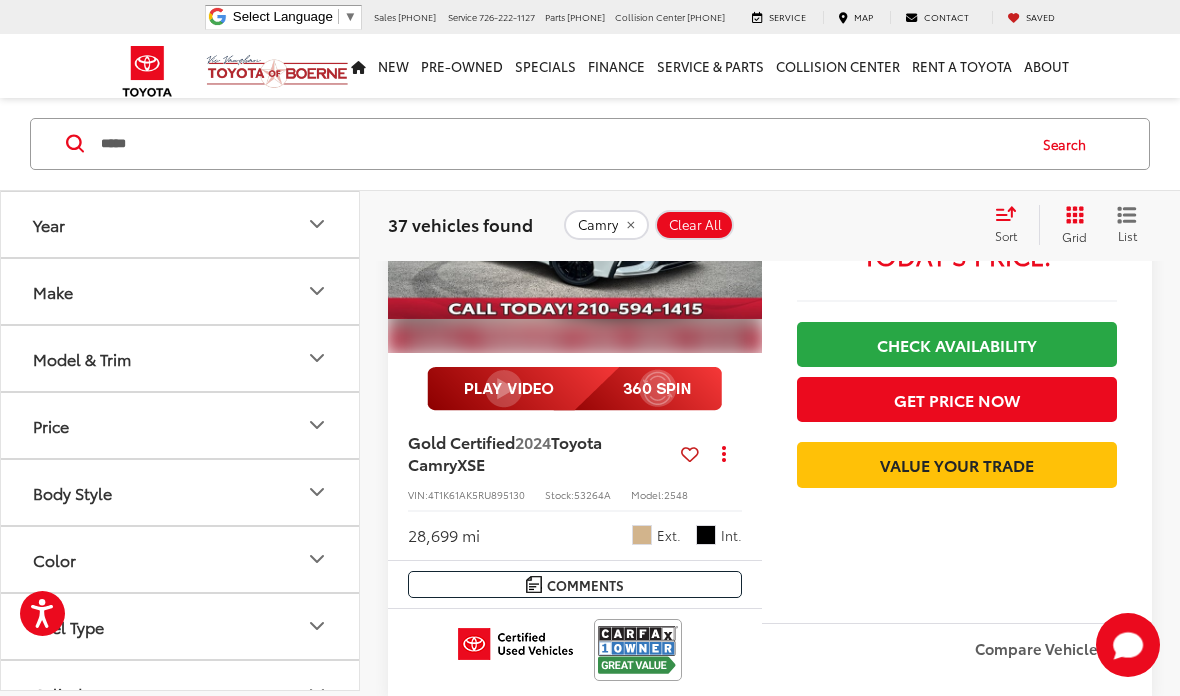 click at bounding box center [742, 212] 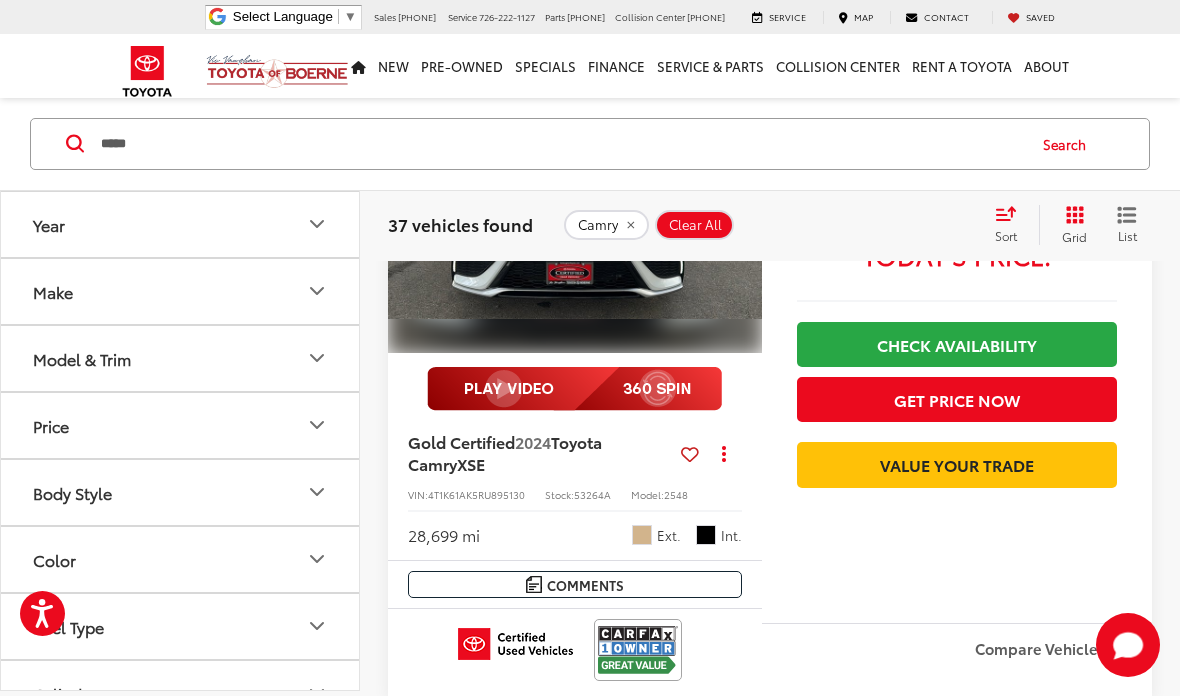 click at bounding box center [741, 212] 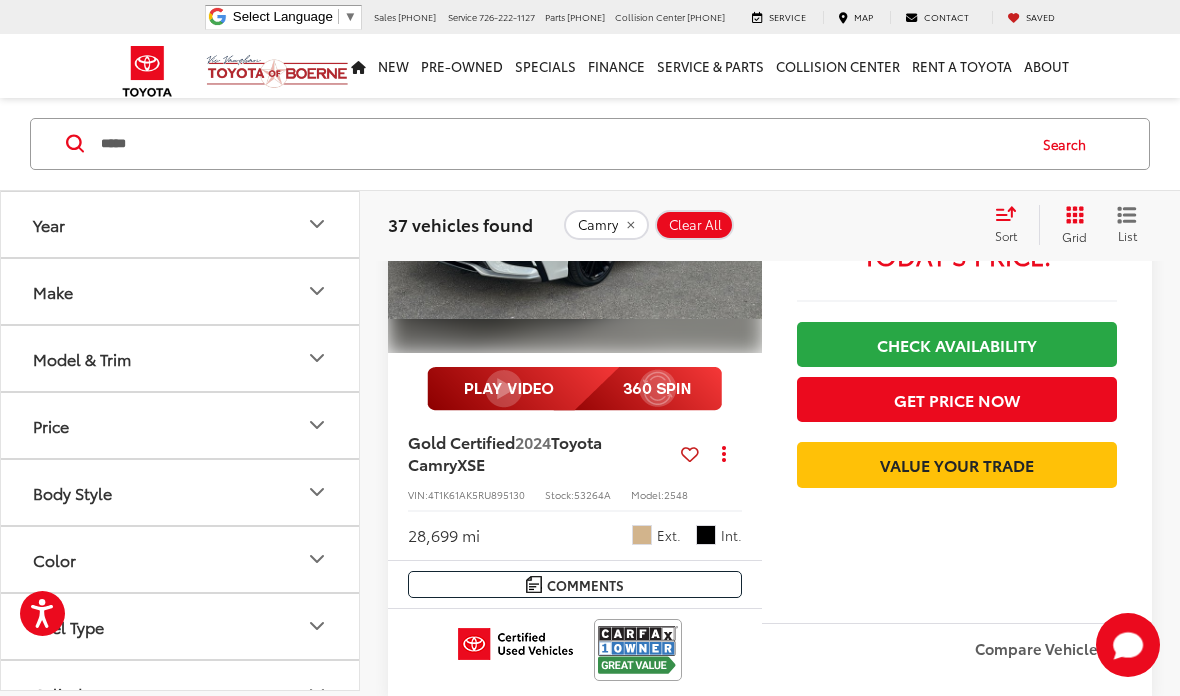 click at bounding box center [742, 212] 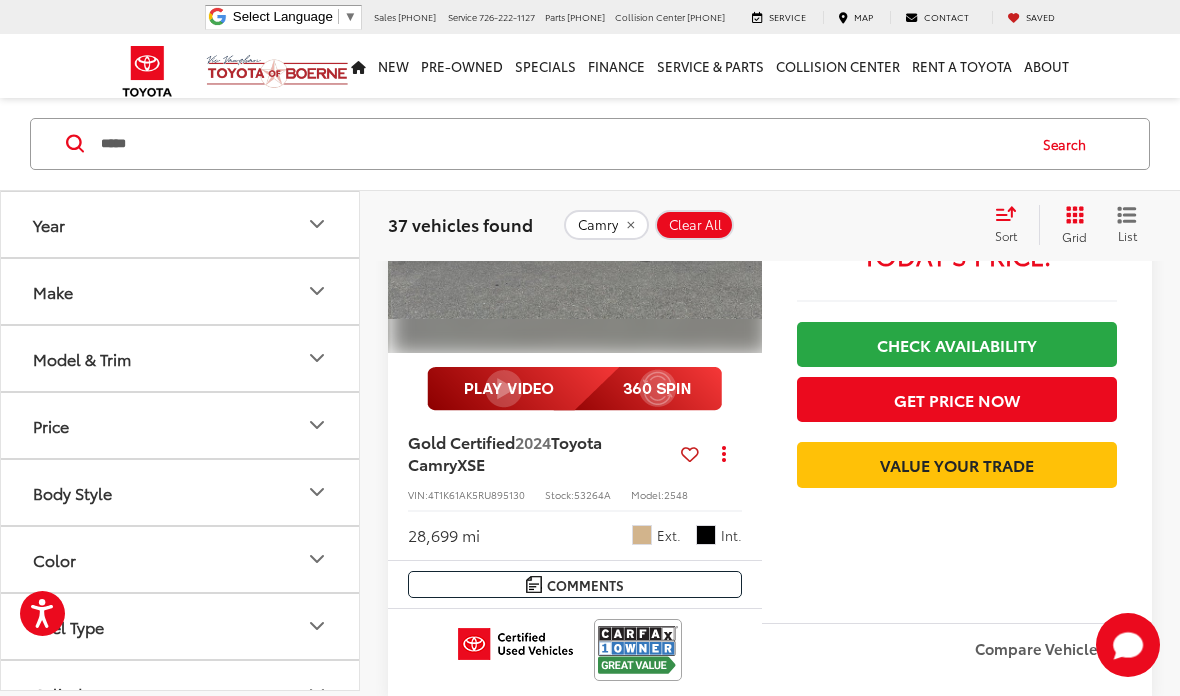 scroll, scrollTop: 0, scrollLeft: 1131, axis: horizontal 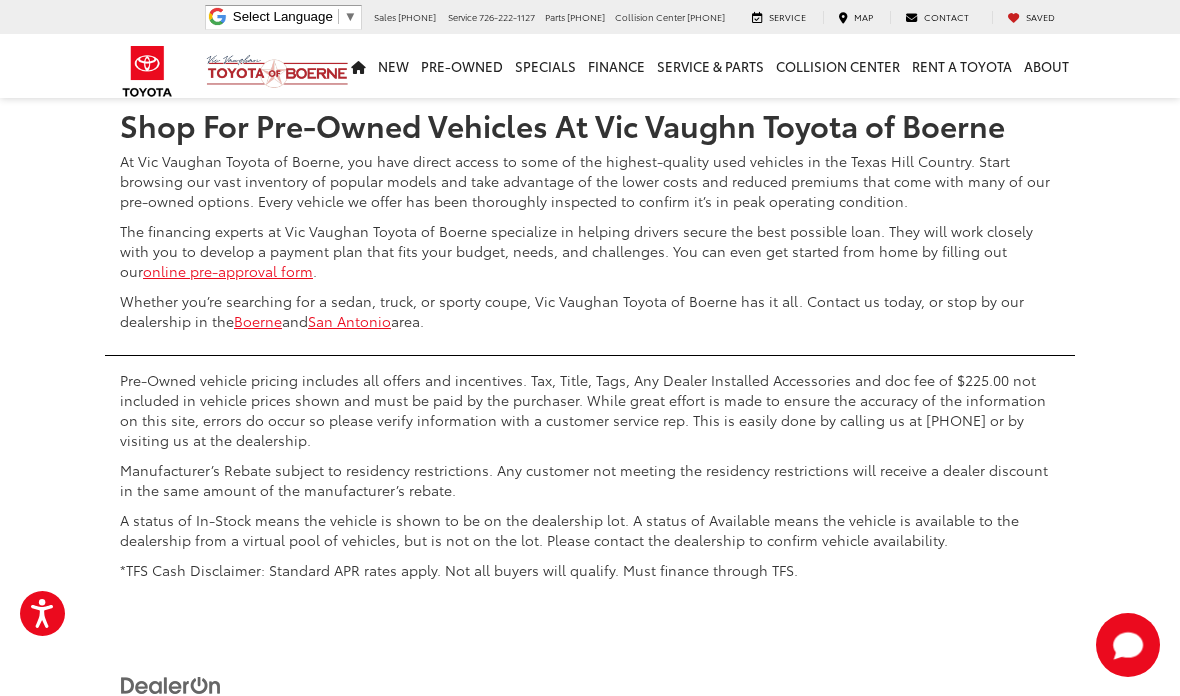 click on "Next" at bounding box center [932, 29] 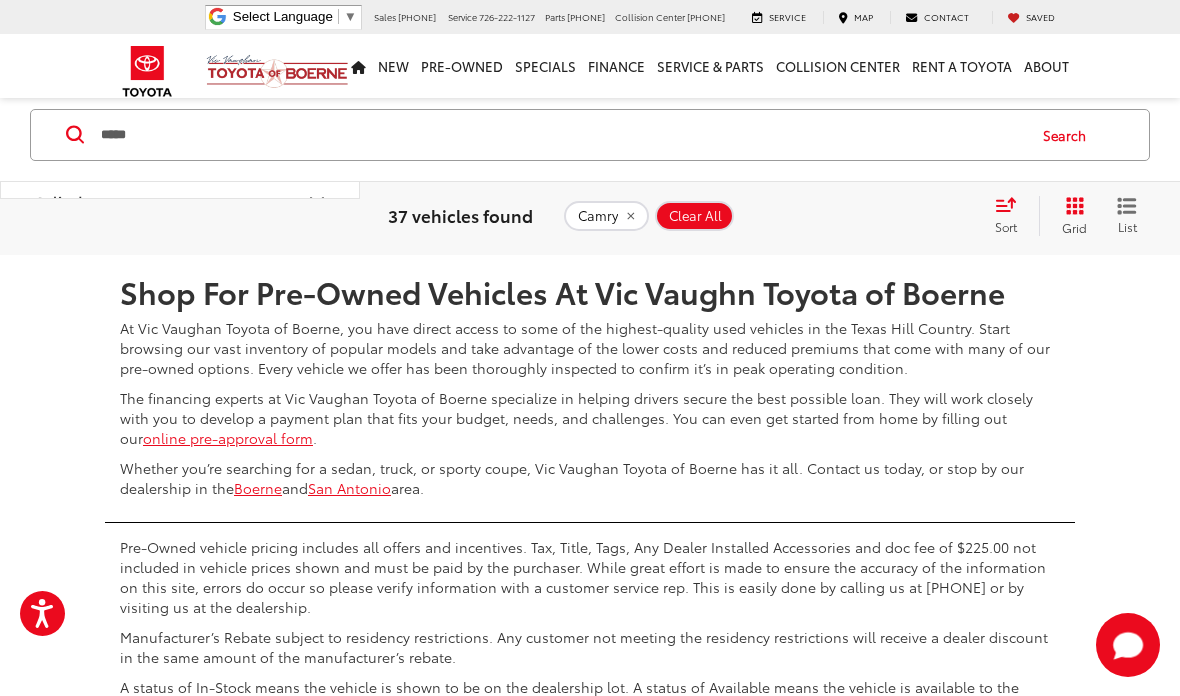 scroll, scrollTop: 8158, scrollLeft: 0, axis: vertical 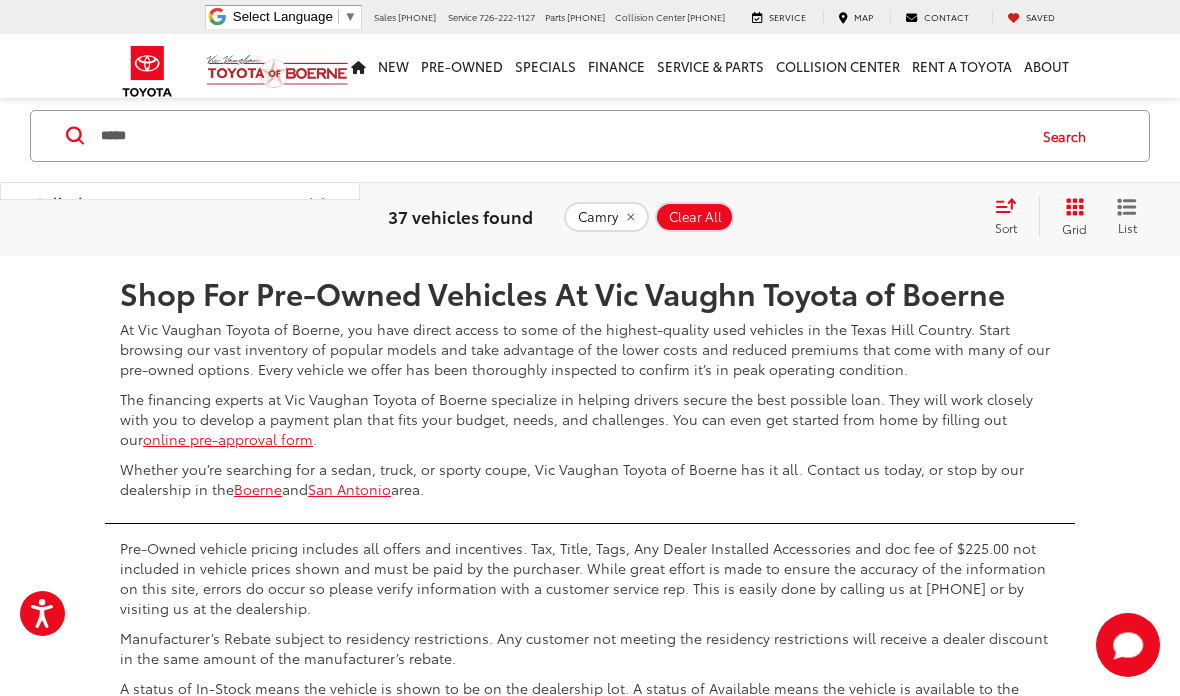 click on "Prev" at bounding box center (750, 197) 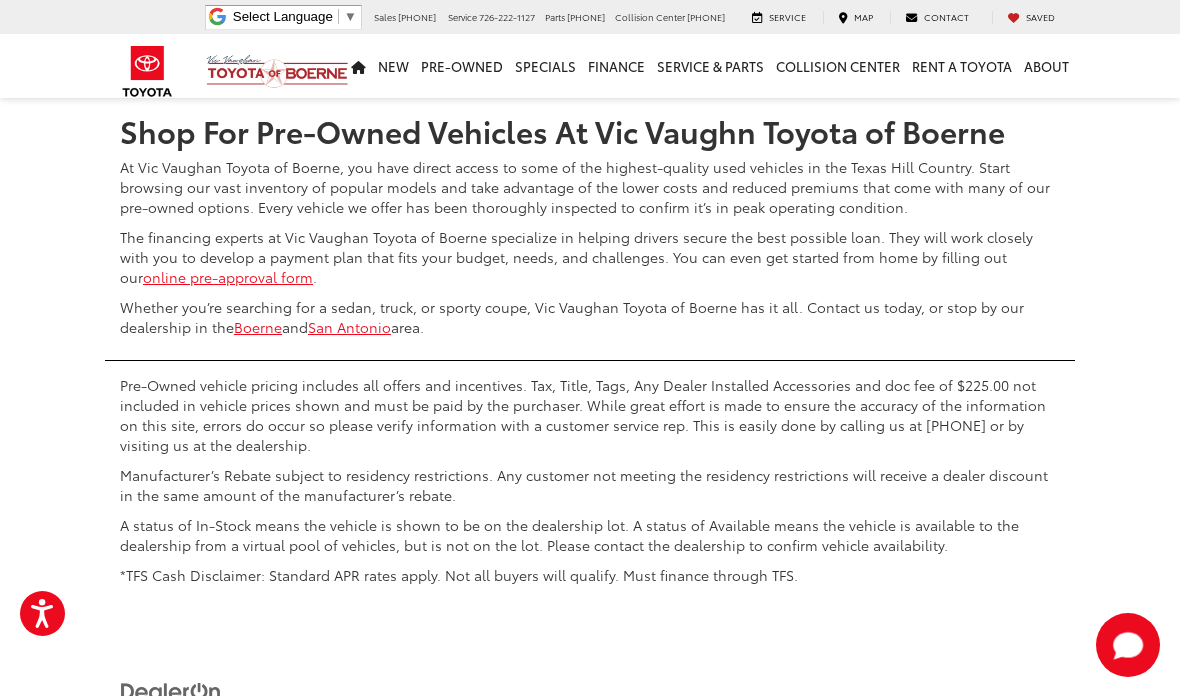 scroll, scrollTop: 8274, scrollLeft: 0, axis: vertical 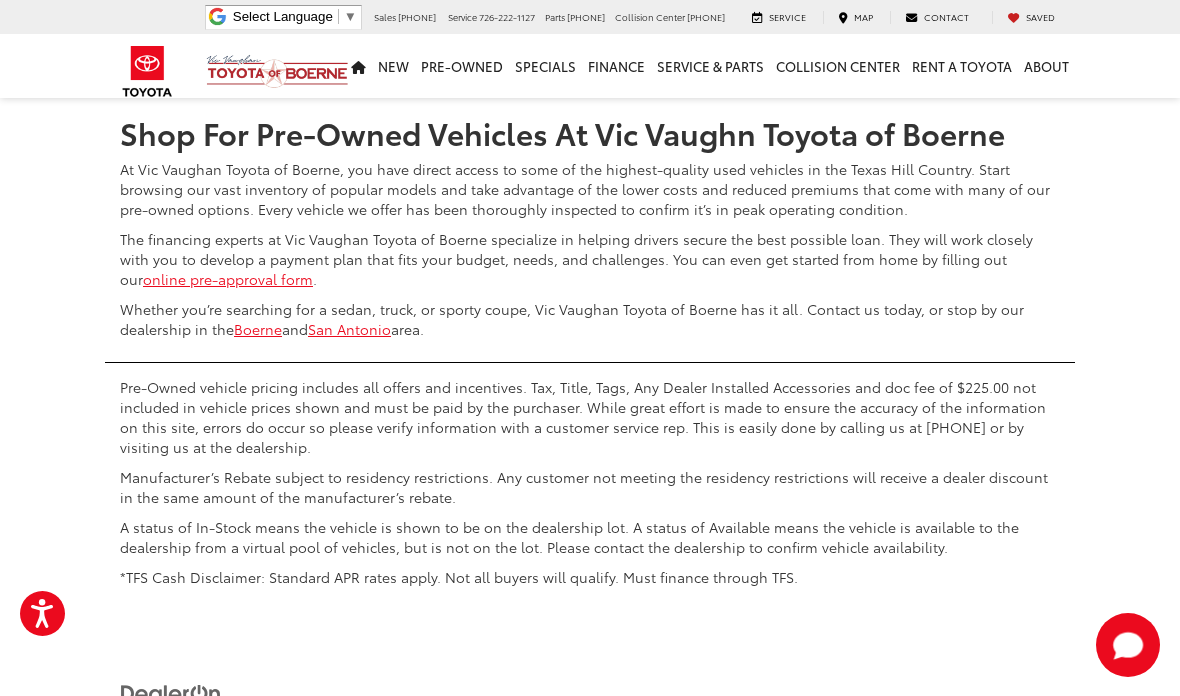 click 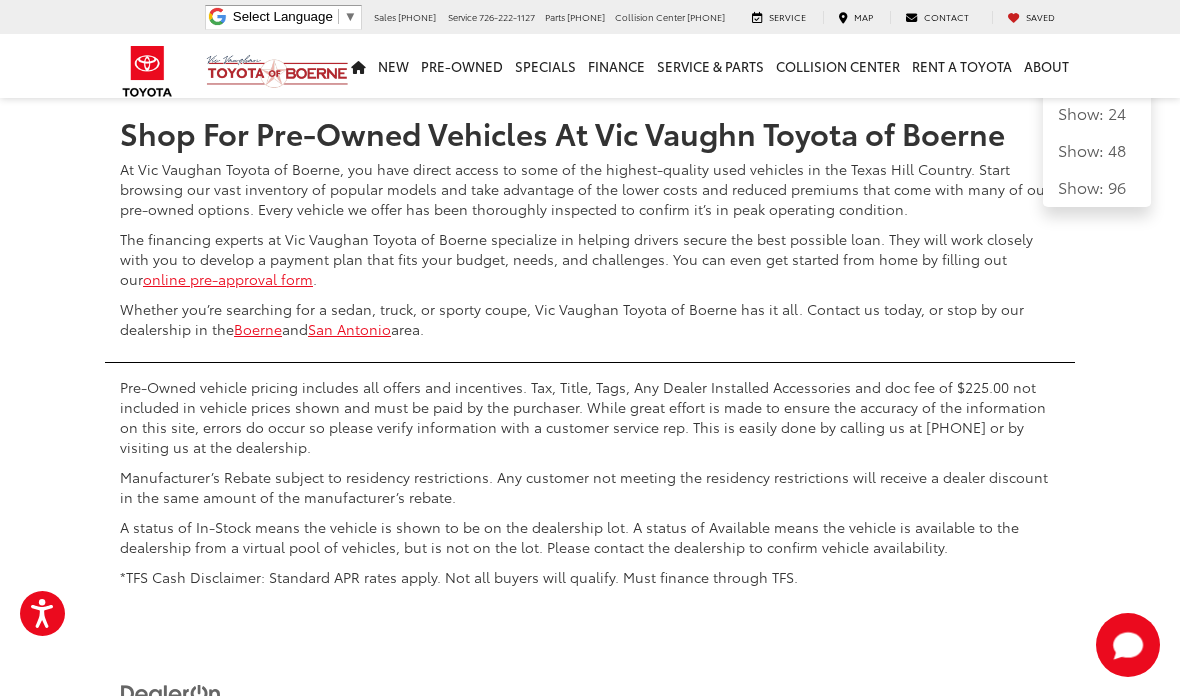 click on "Show: 96" 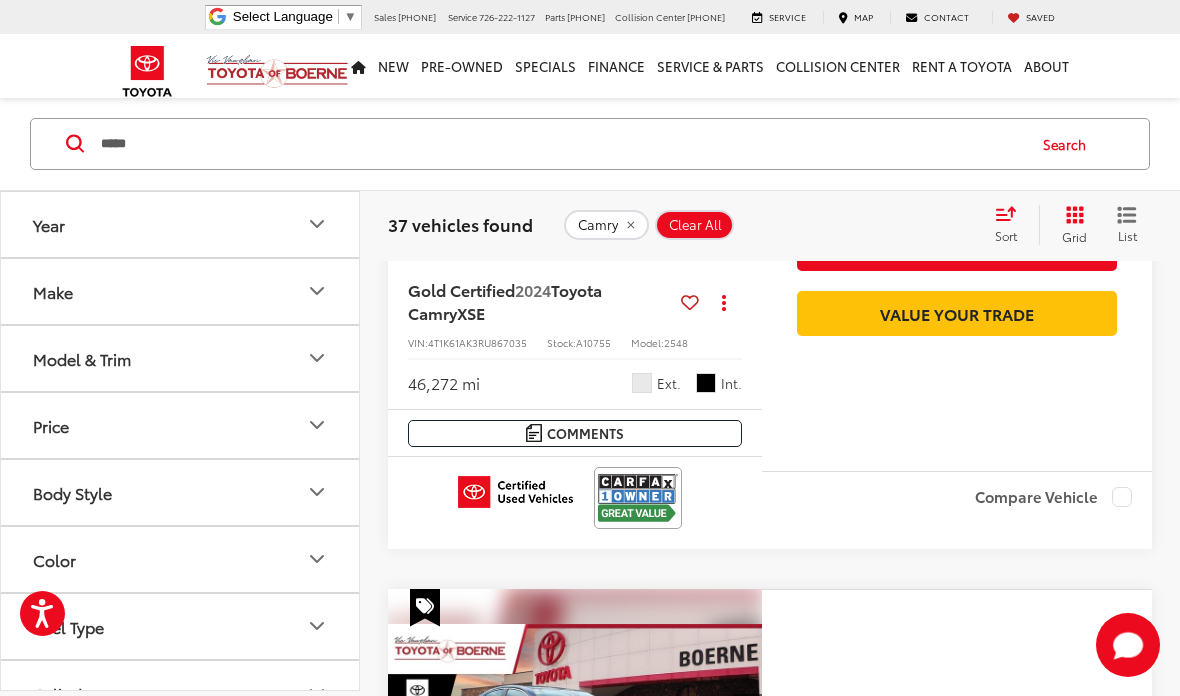 scroll, scrollTop: 7663, scrollLeft: 0, axis: vertical 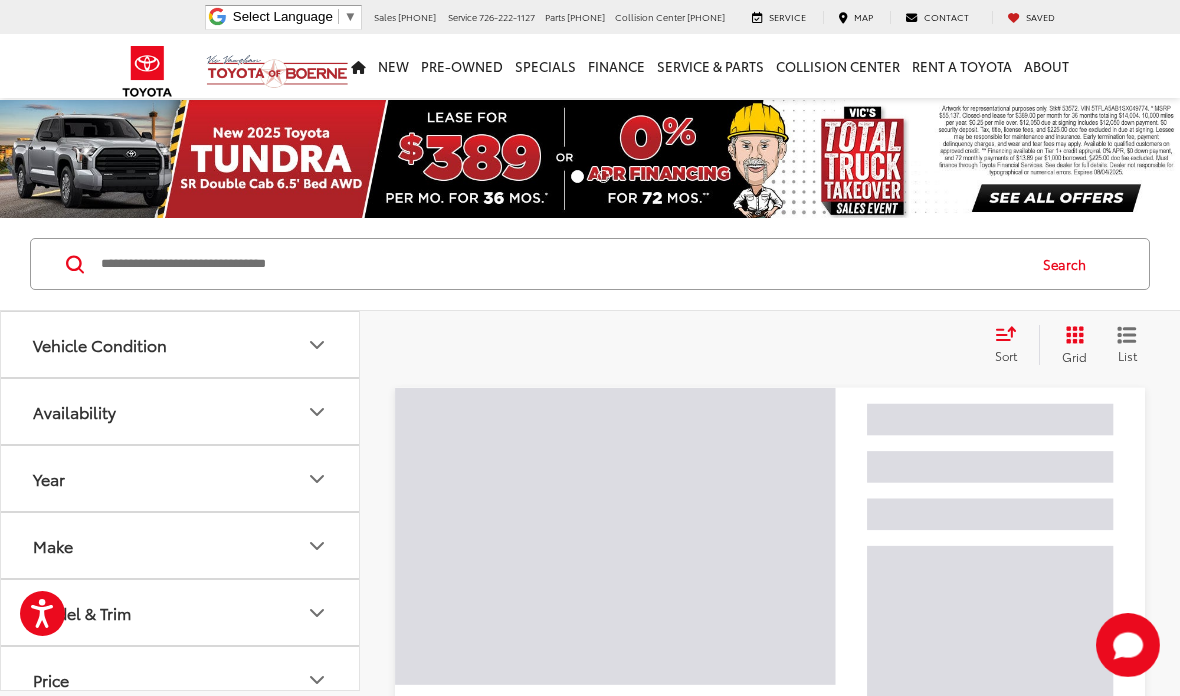 click at bounding box center [561, 264] 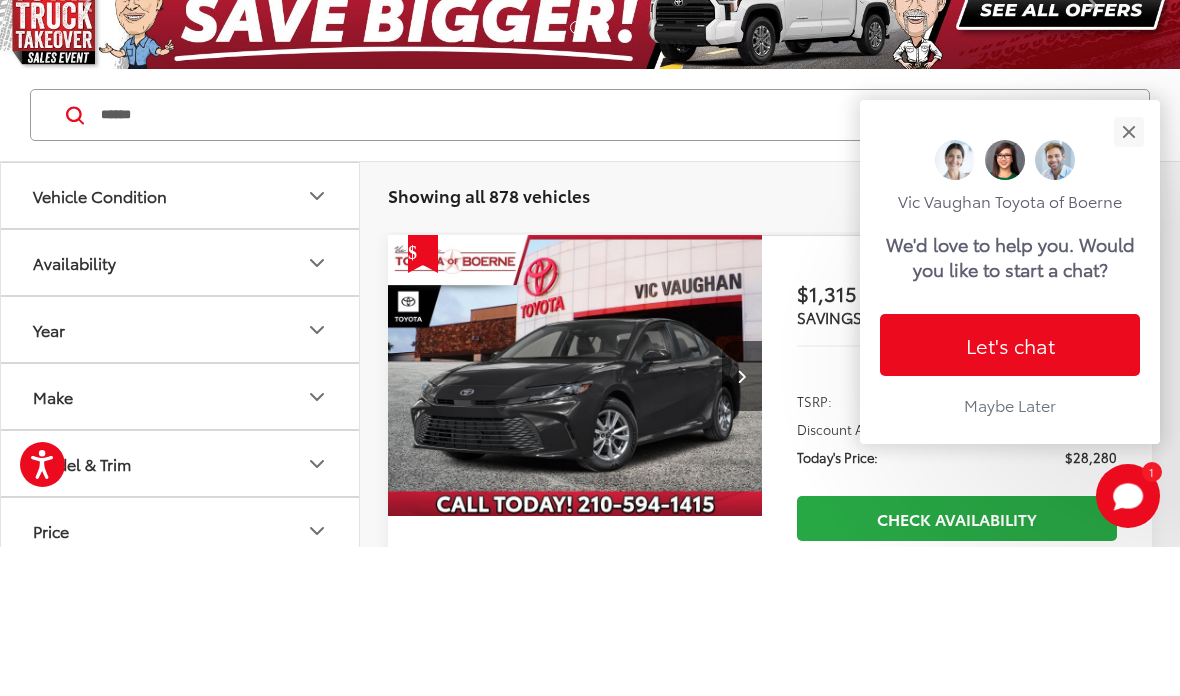 type on "******" 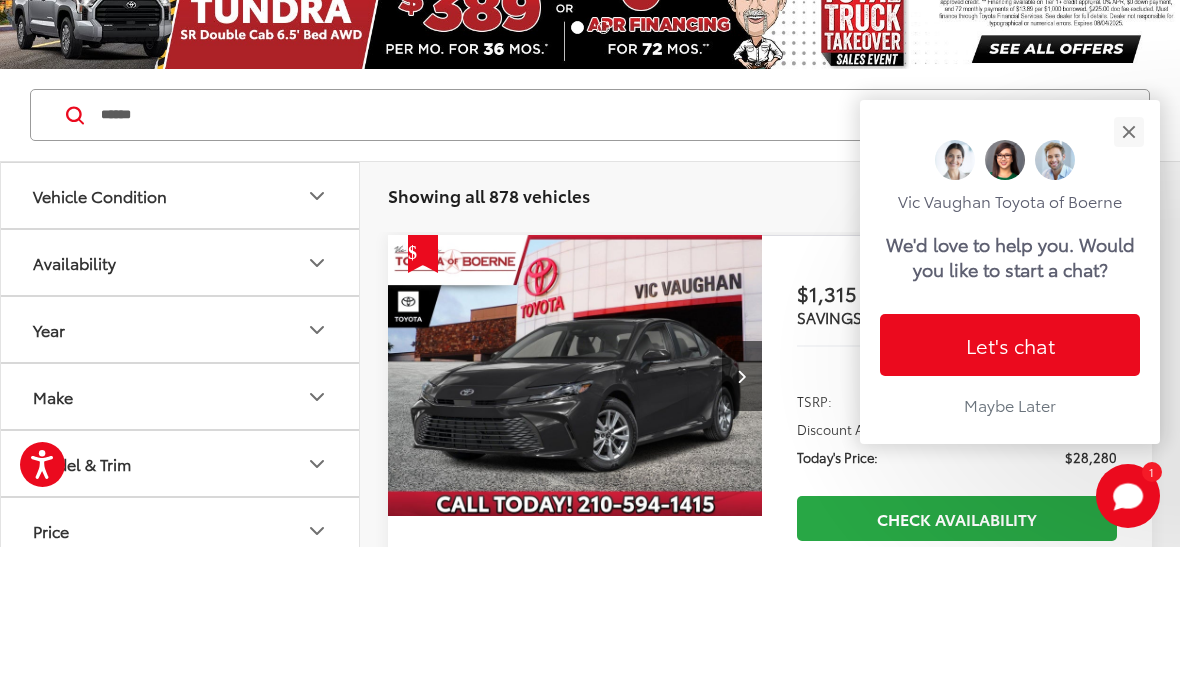 scroll, scrollTop: 149, scrollLeft: 0, axis: vertical 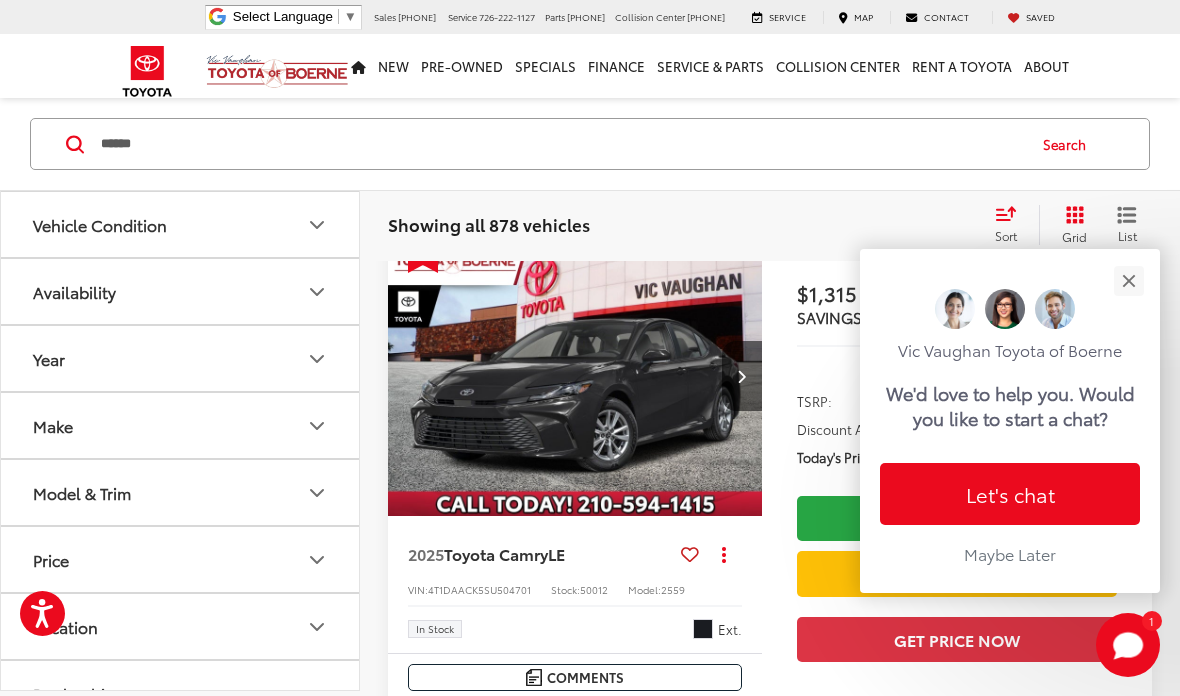 click at bounding box center (1128, 280) 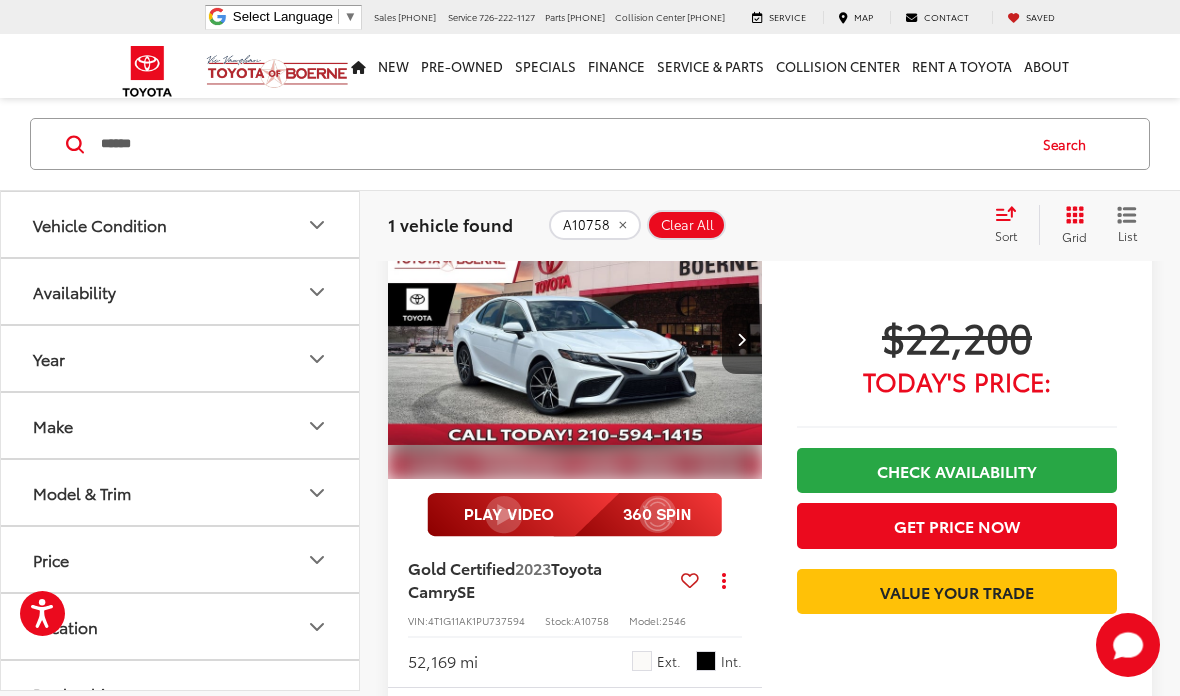 scroll, scrollTop: 123, scrollLeft: 0, axis: vertical 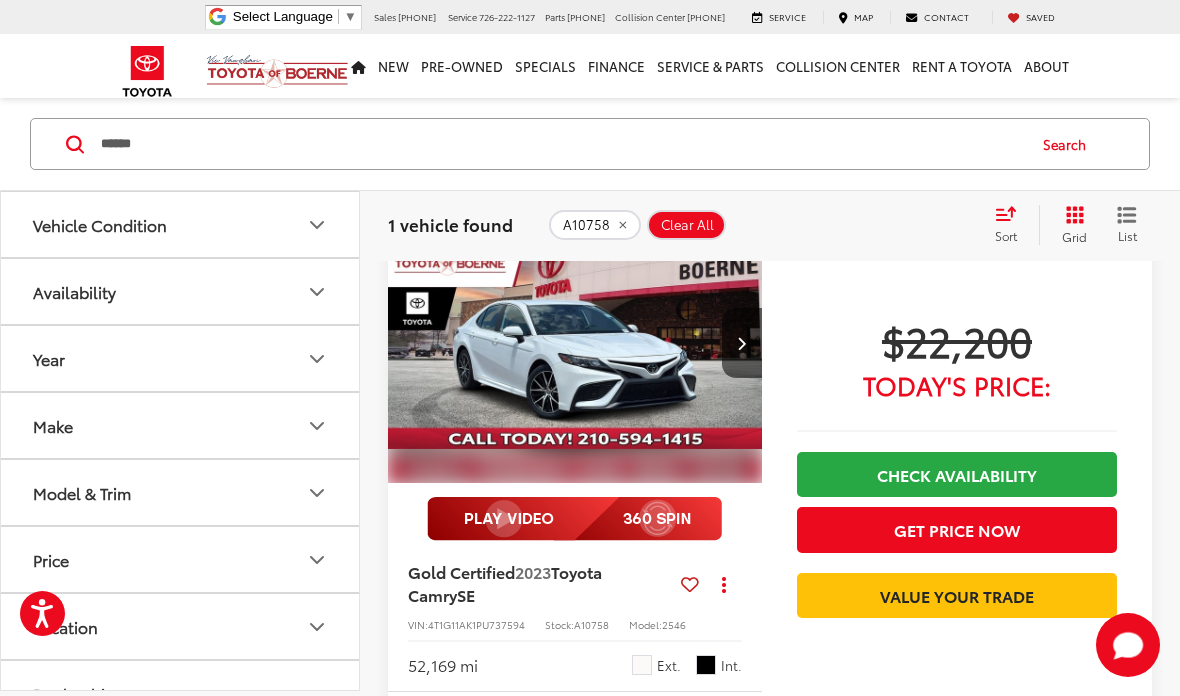 click at bounding box center [575, 343] 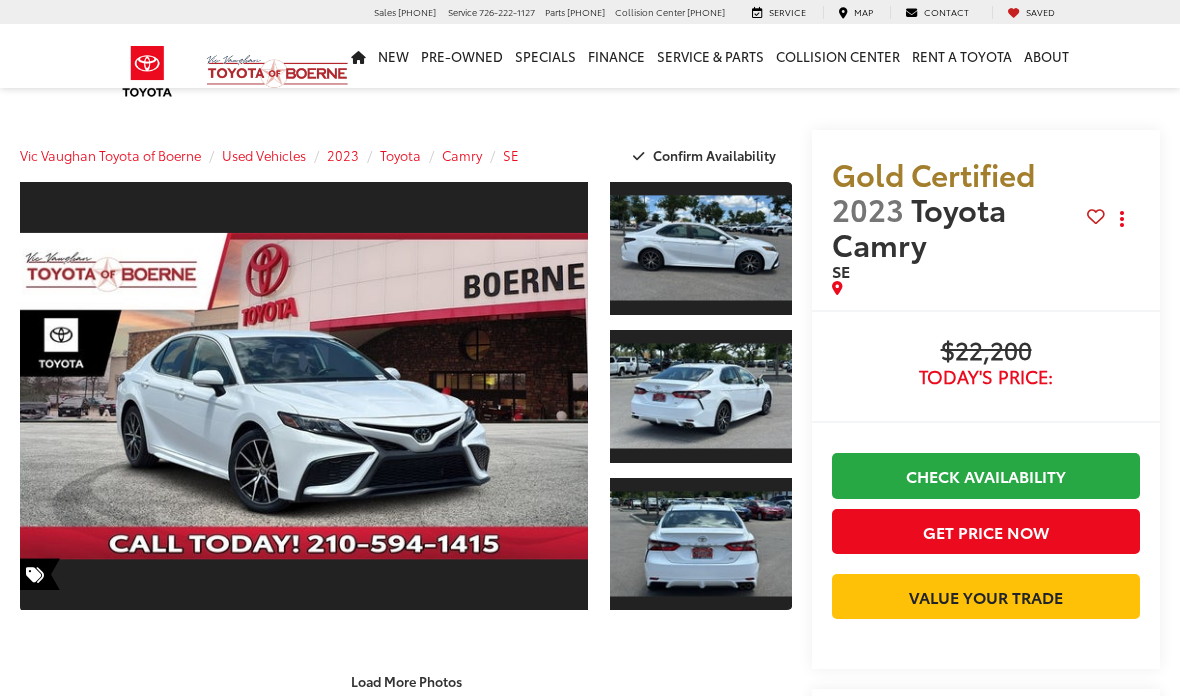 scroll, scrollTop: 0, scrollLeft: 0, axis: both 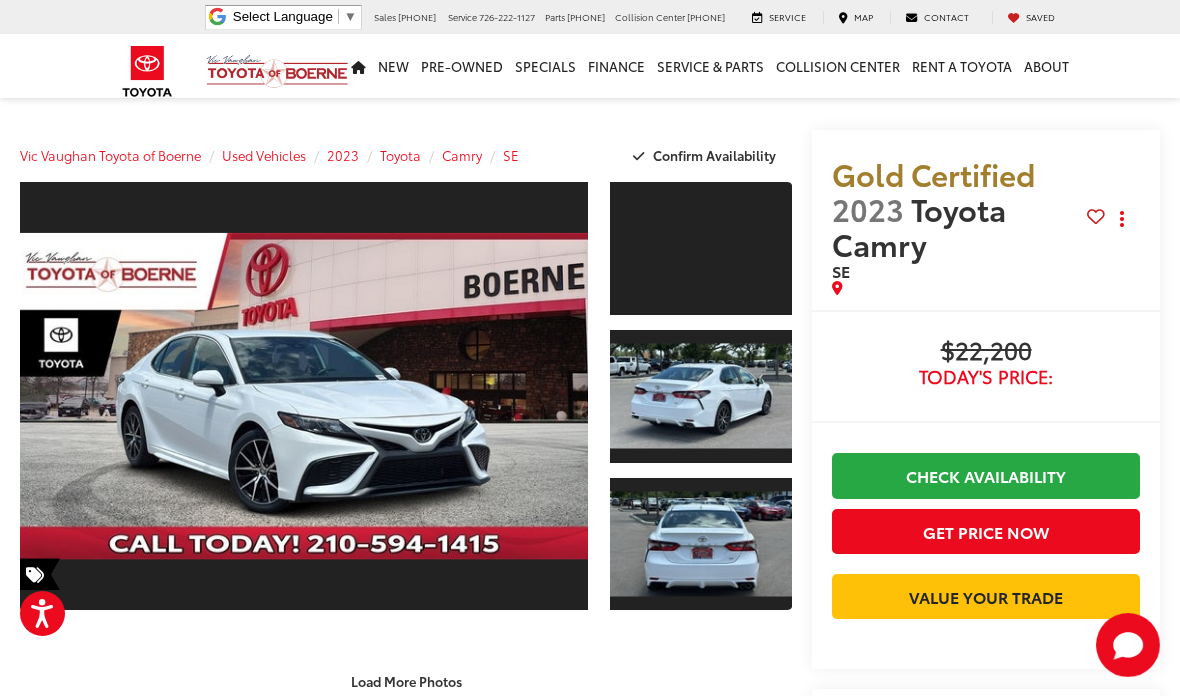 click at bounding box center [304, 396] 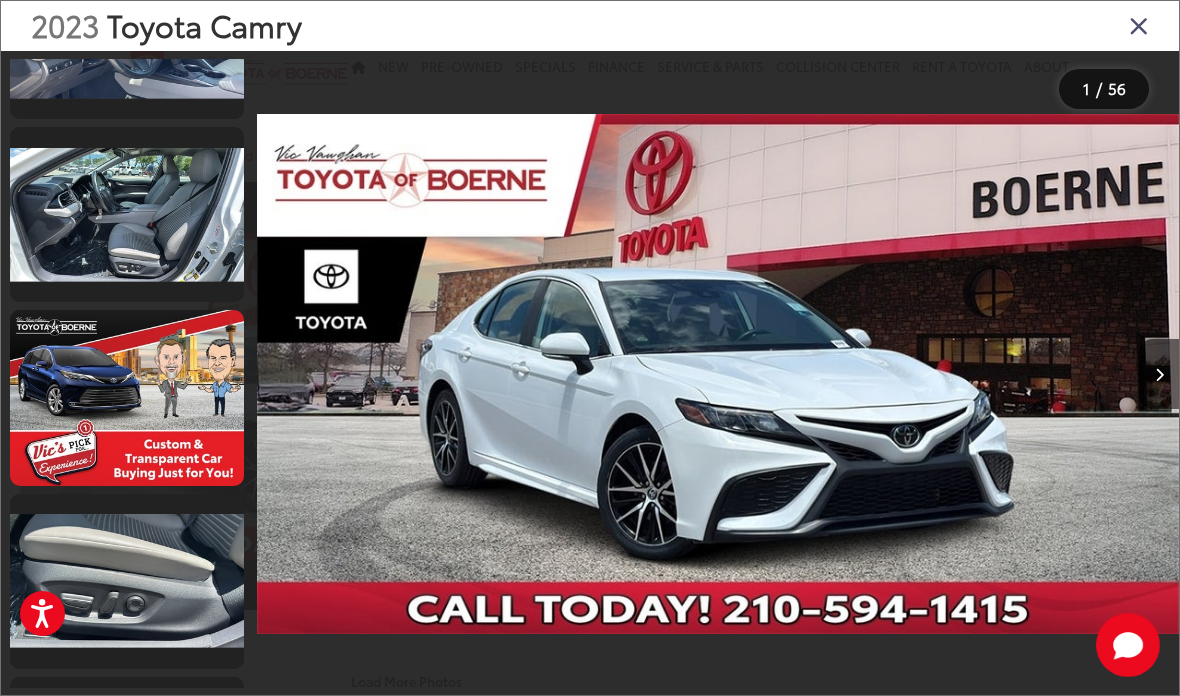 scroll, scrollTop: 2157, scrollLeft: 0, axis: vertical 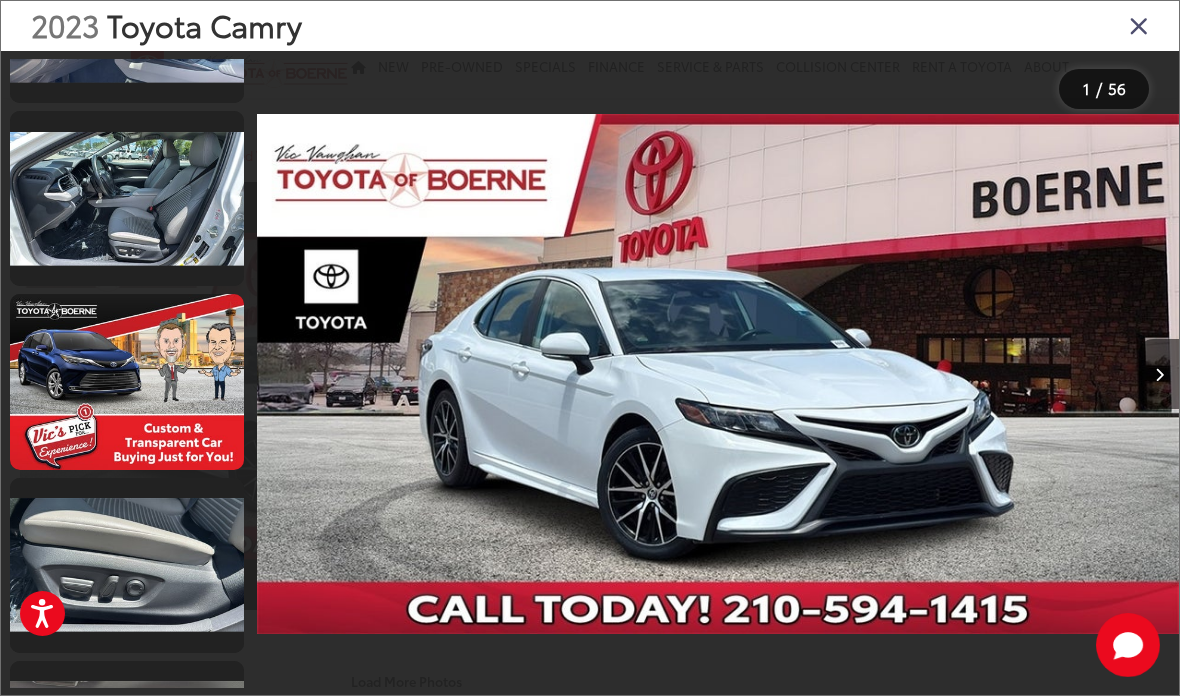 click at bounding box center [127, 198] 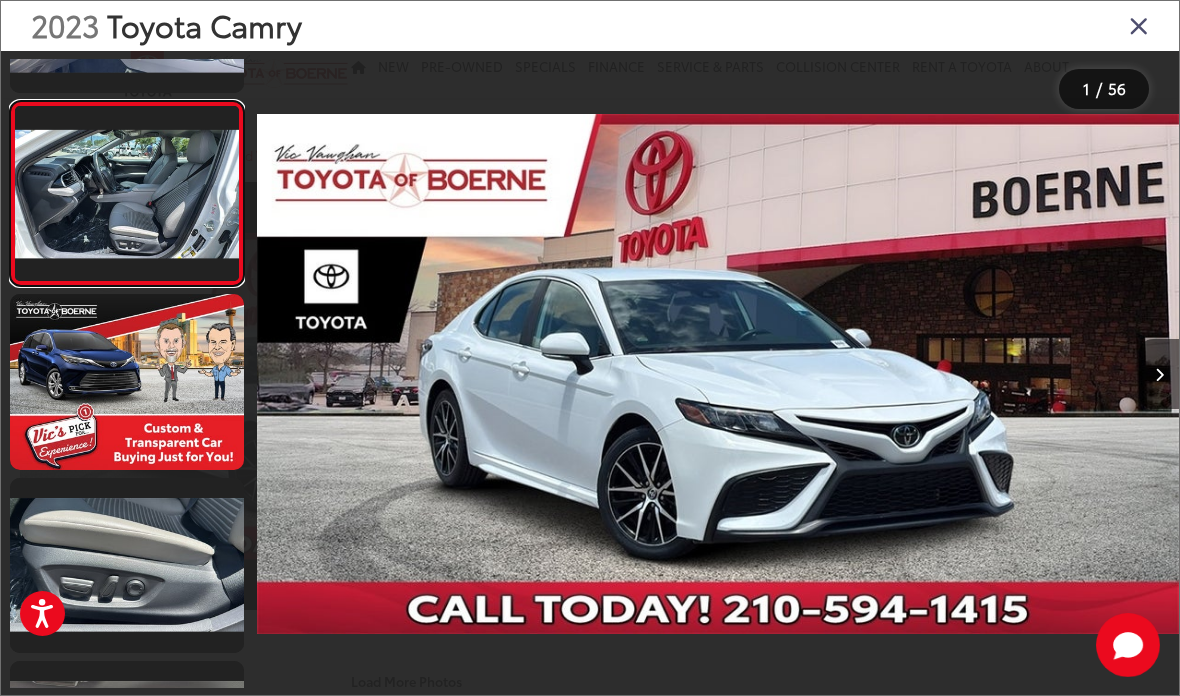 scroll, scrollTop: 0, scrollLeft: 9024, axis: horizontal 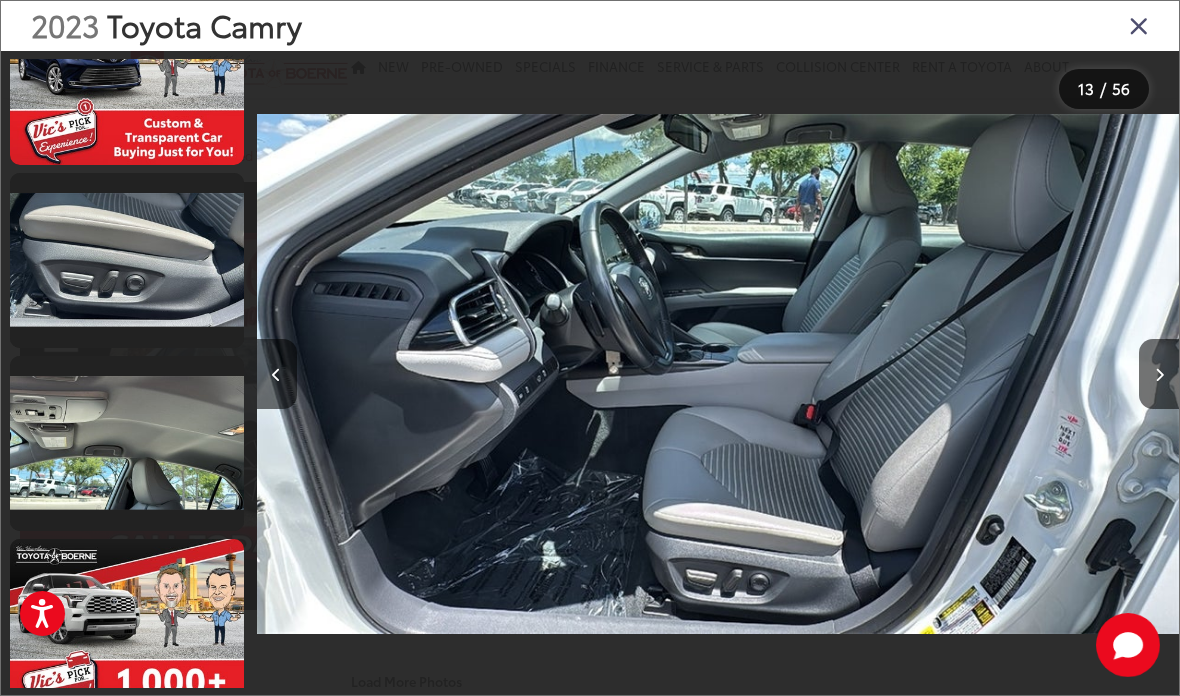 click at bounding box center (127, 260) 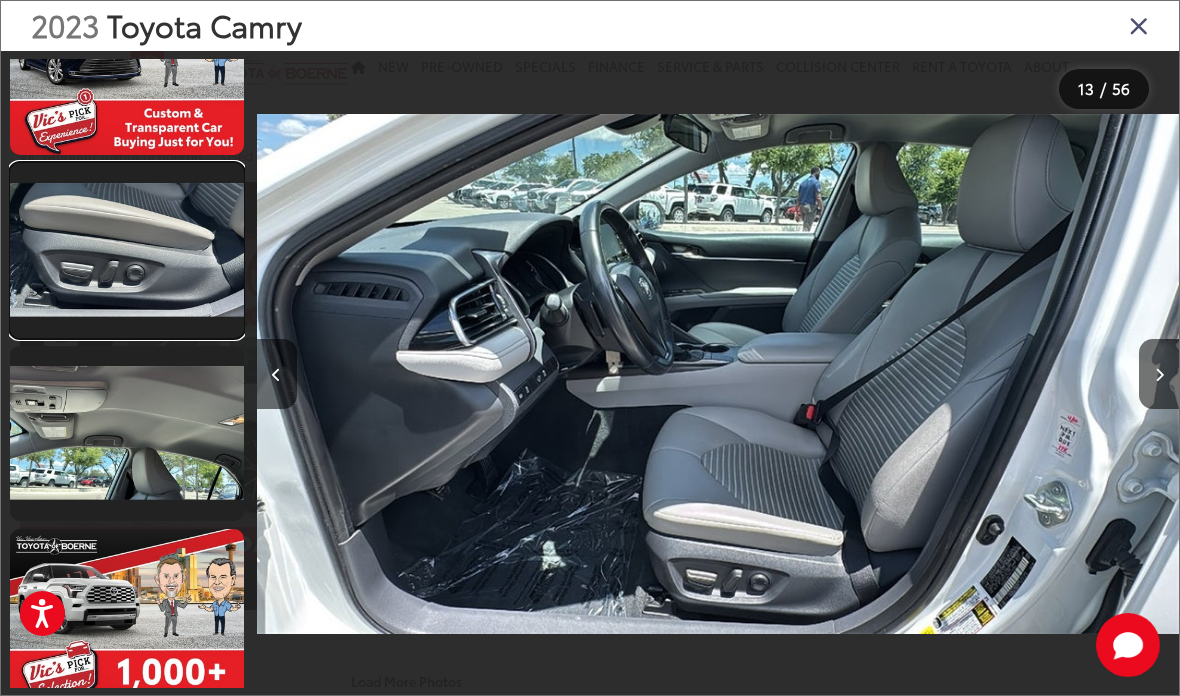 scroll, scrollTop: 0, scrollLeft: 12473, axis: horizontal 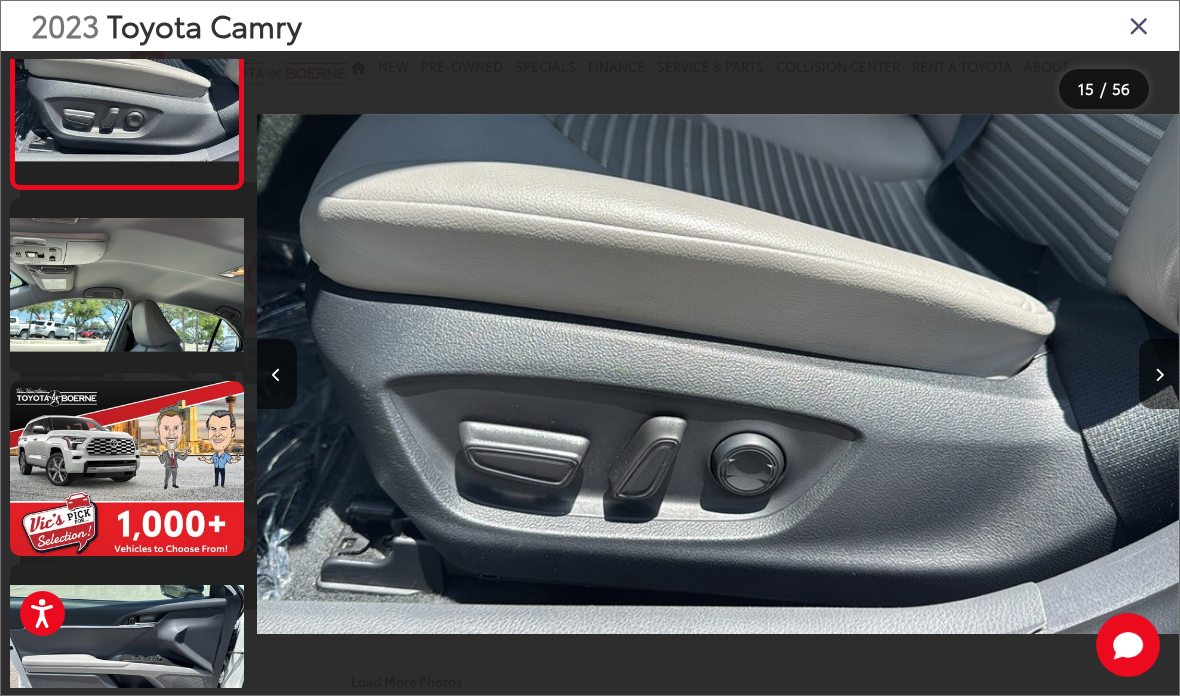 click at bounding box center (127, 285) 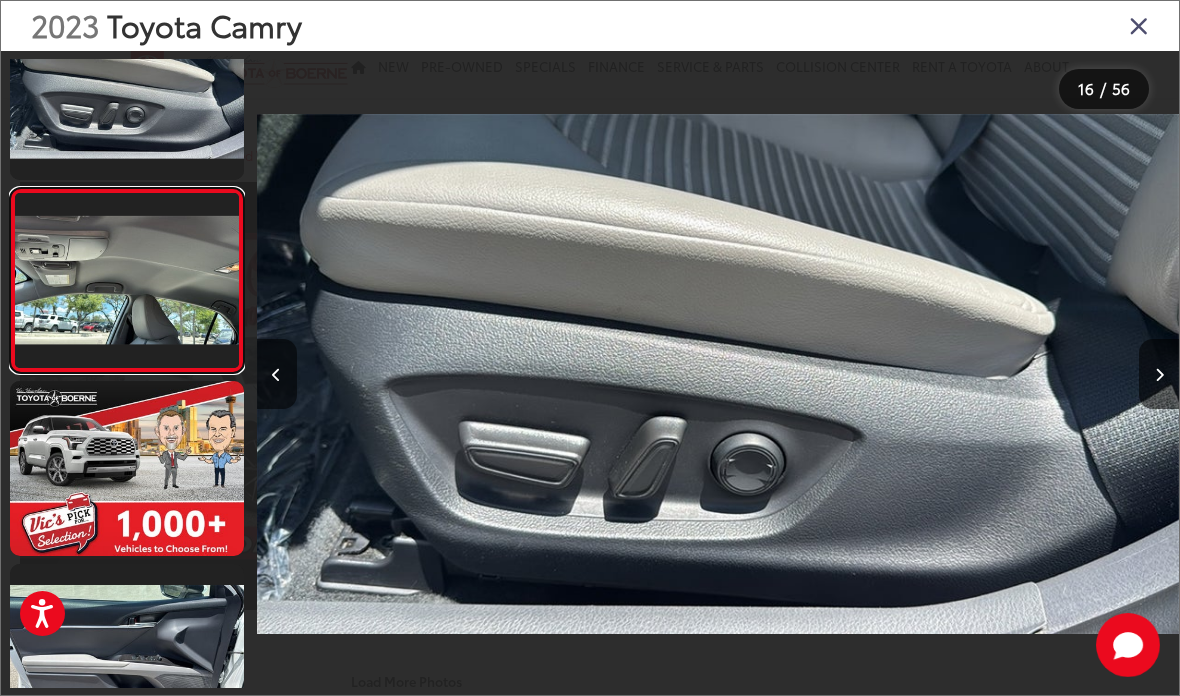 scroll, scrollTop: 0, scrollLeft: 13703, axis: horizontal 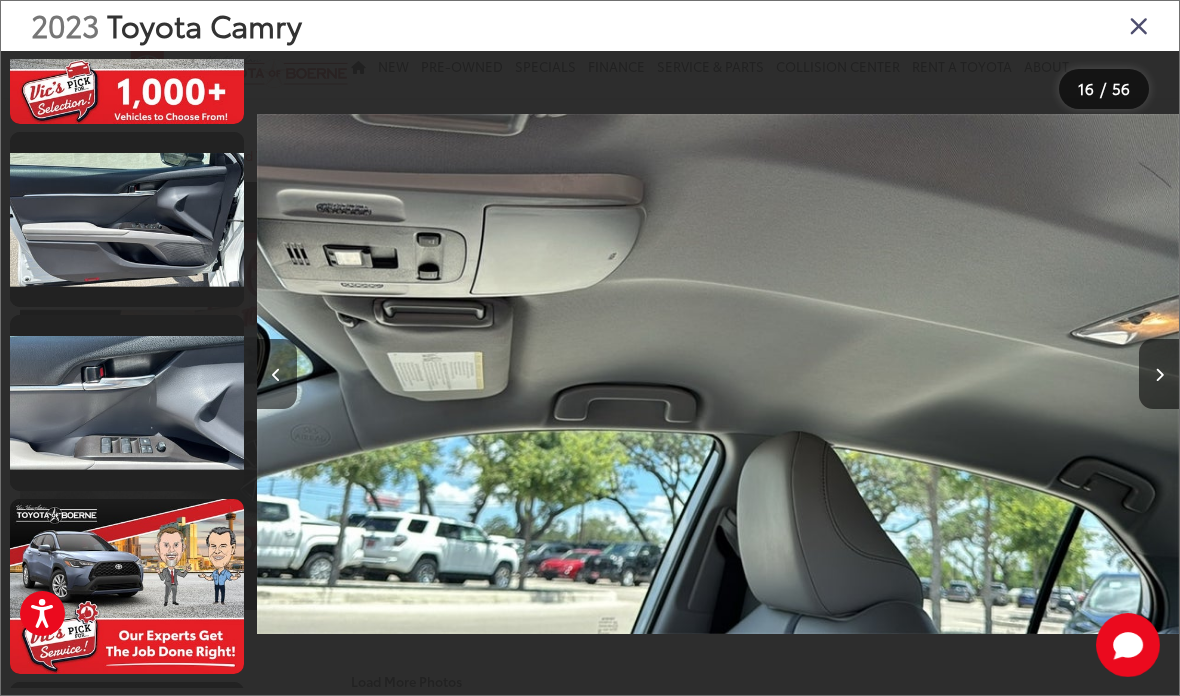 click at bounding box center (127, 402) 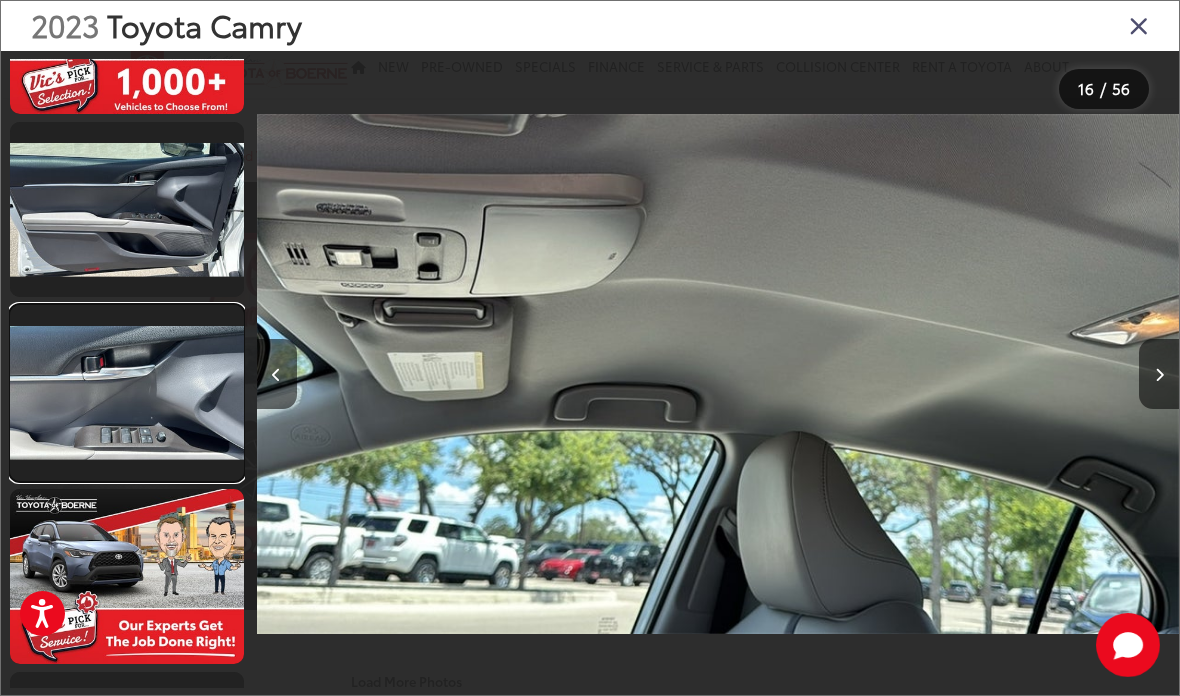 scroll, scrollTop: 0, scrollLeft: 16089, axis: horizontal 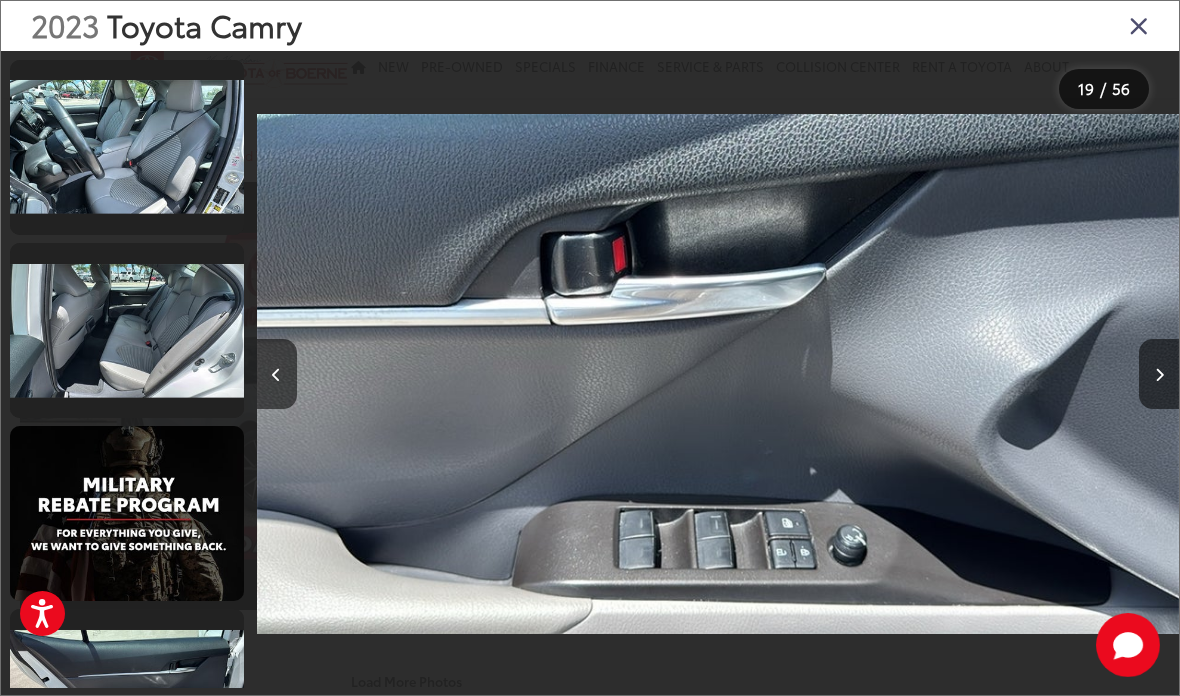 click on "2023   Toyota Camry" at bounding box center (590, 26) 